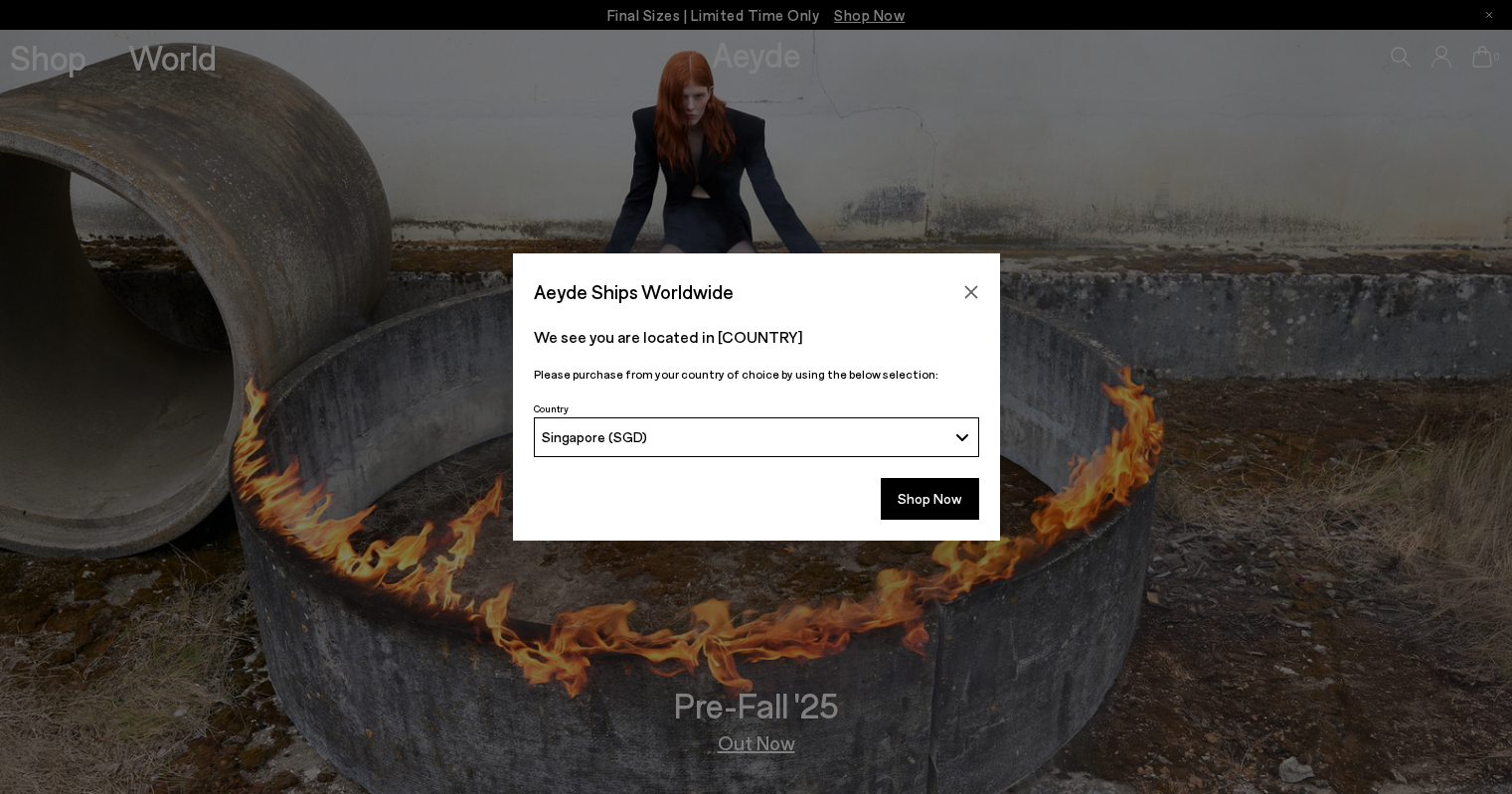 scroll, scrollTop: 0, scrollLeft: 0, axis: both 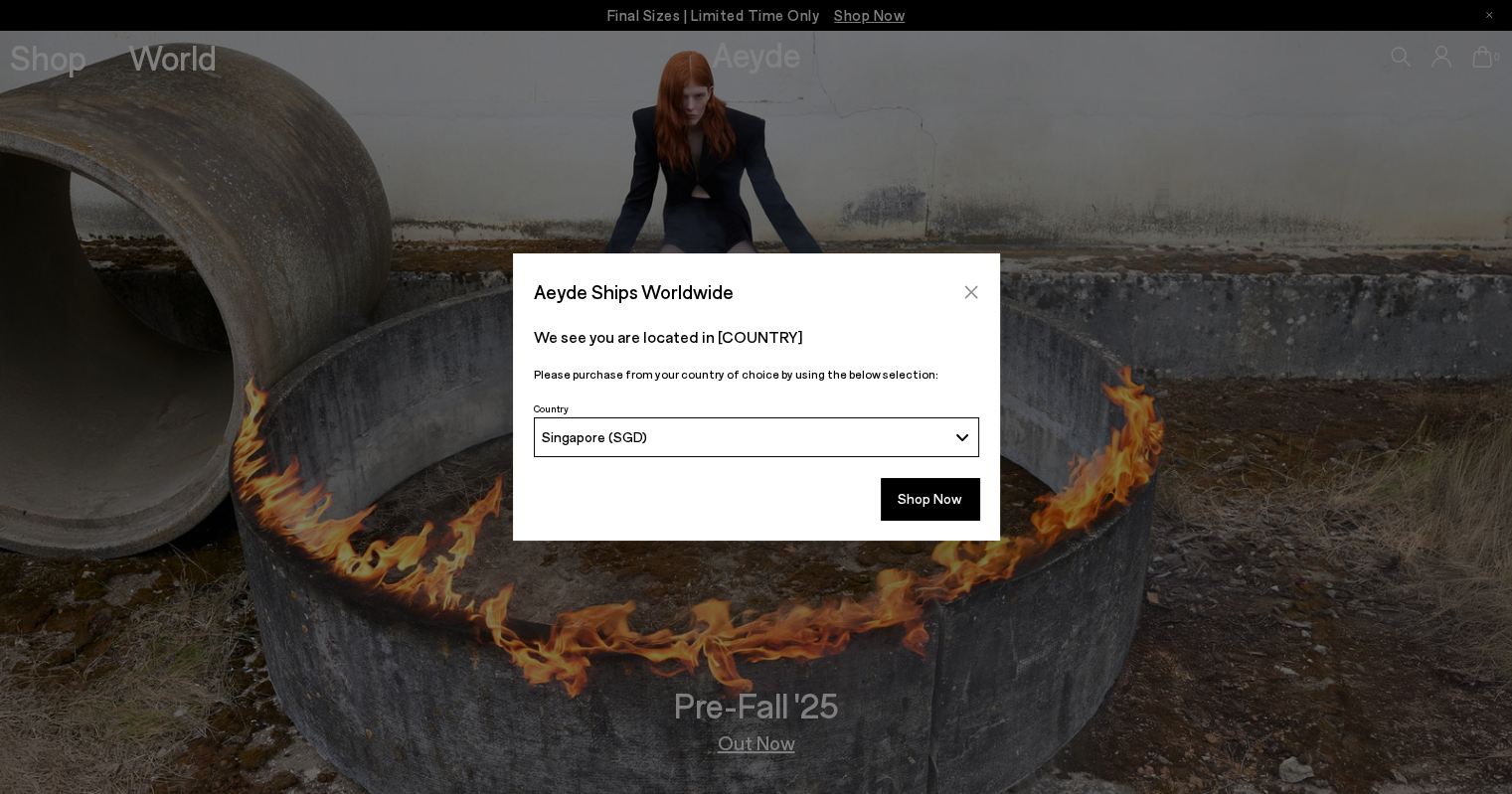 click 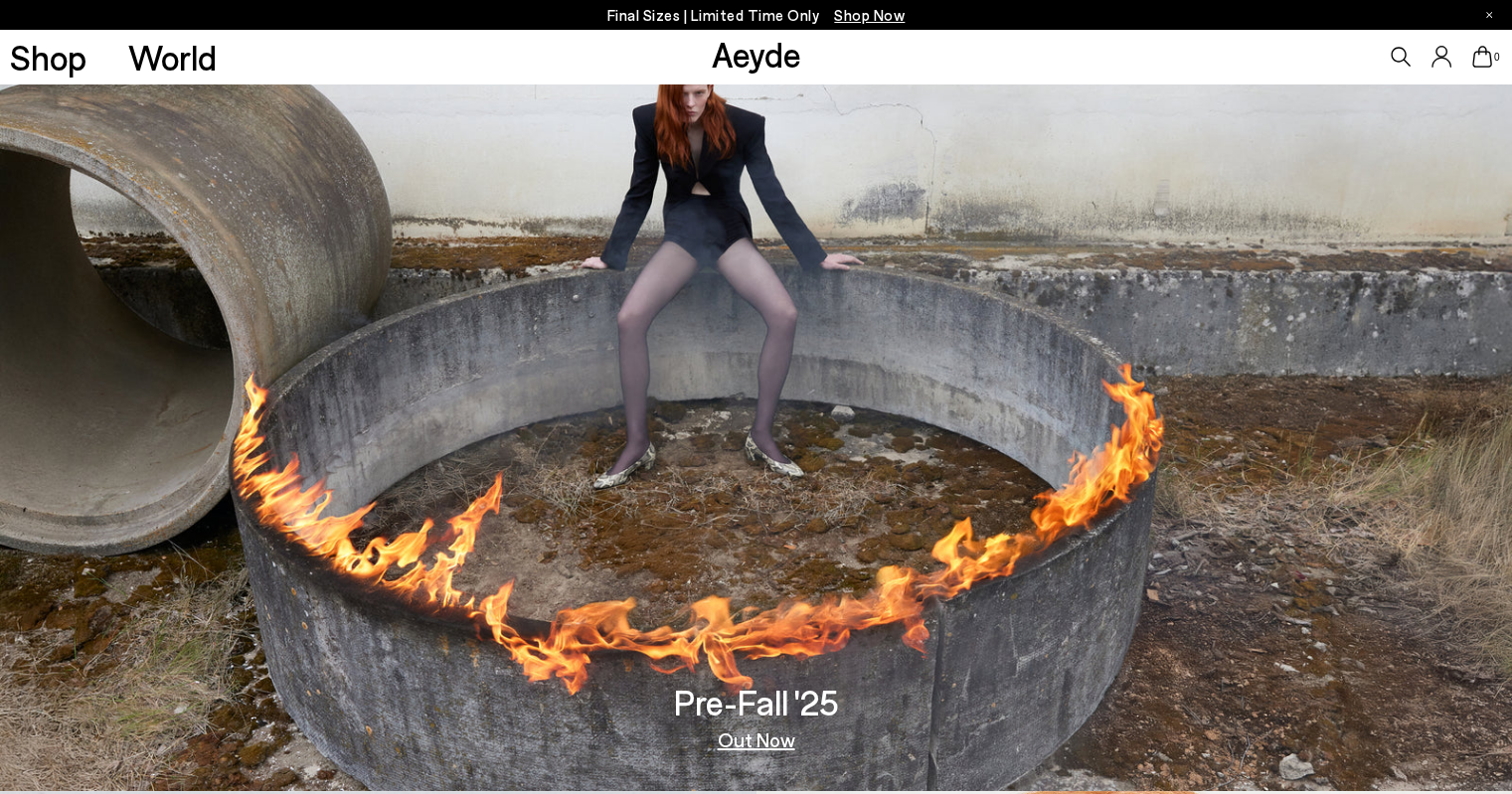 scroll, scrollTop: 0, scrollLeft: 0, axis: both 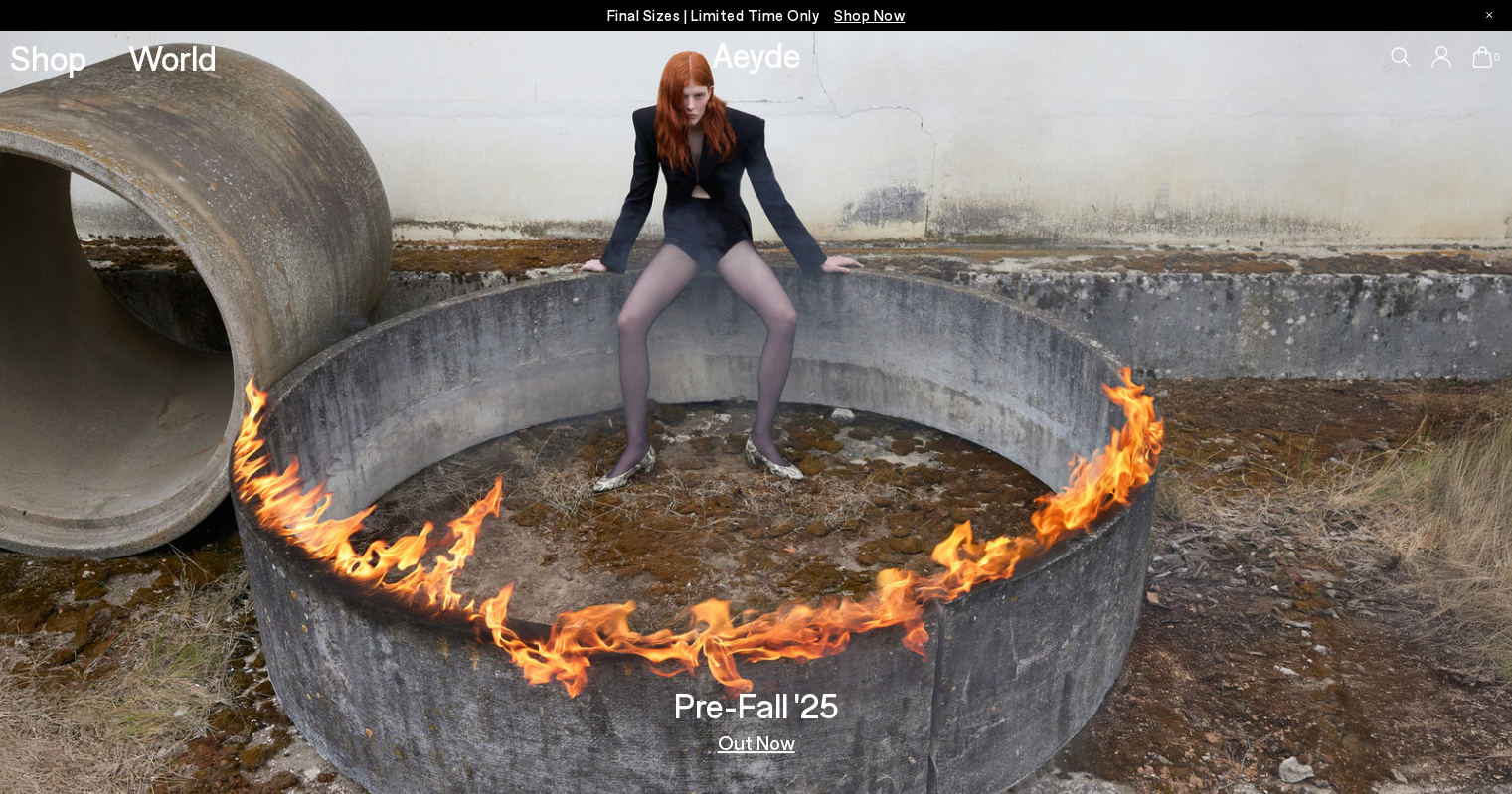 click on "Out Now" at bounding box center (756, 742) 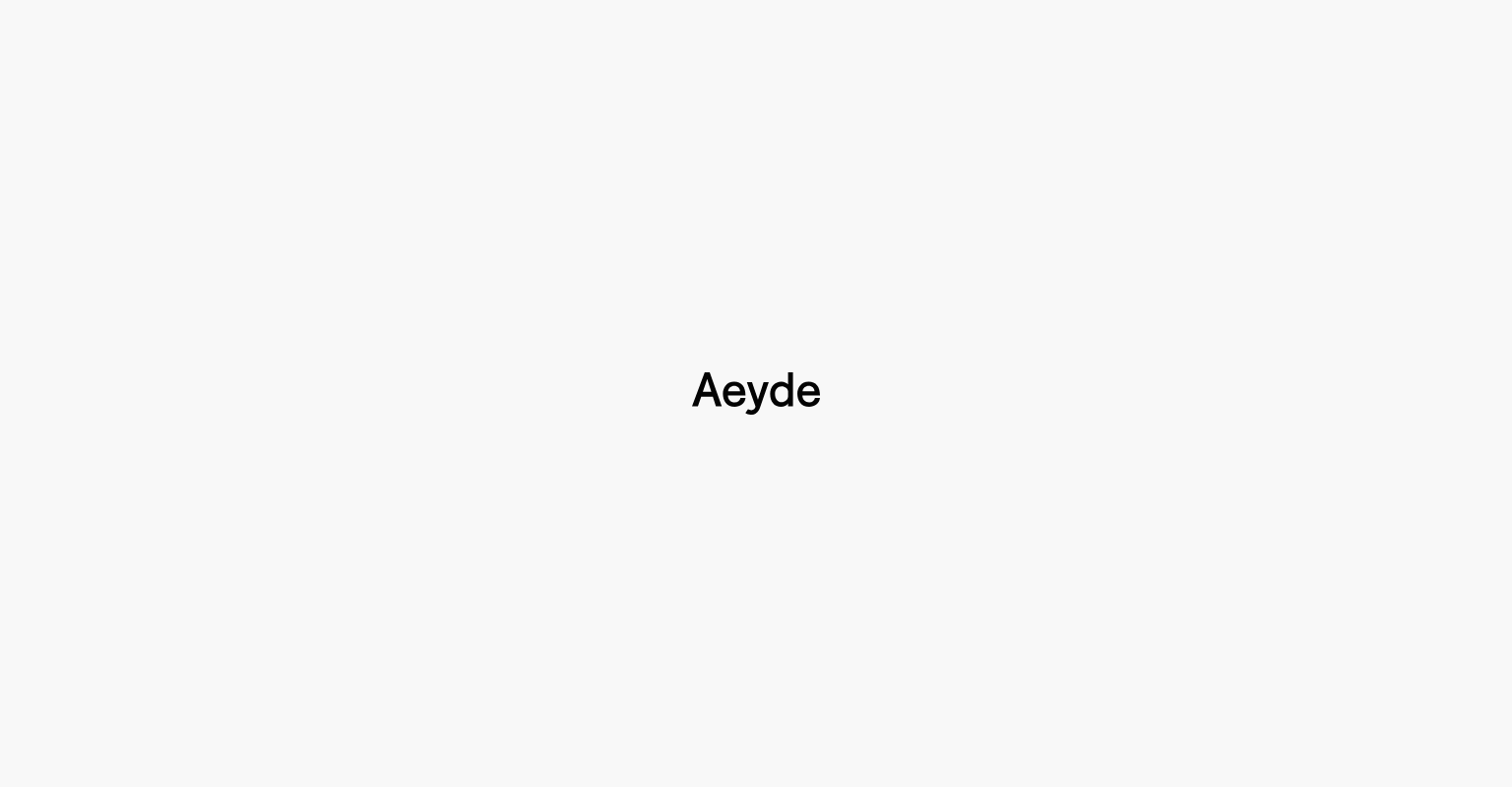 type 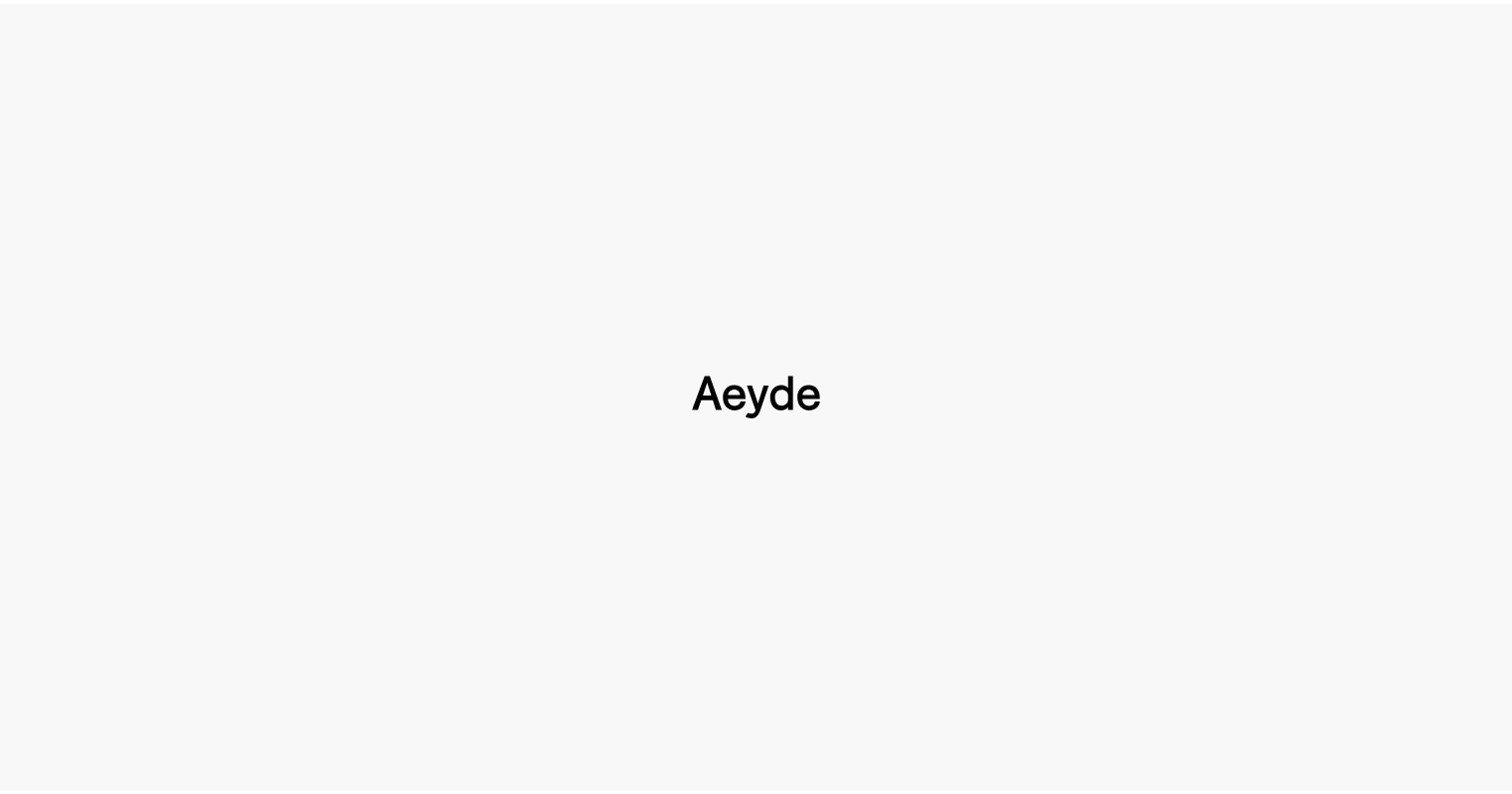 scroll, scrollTop: 0, scrollLeft: 0, axis: both 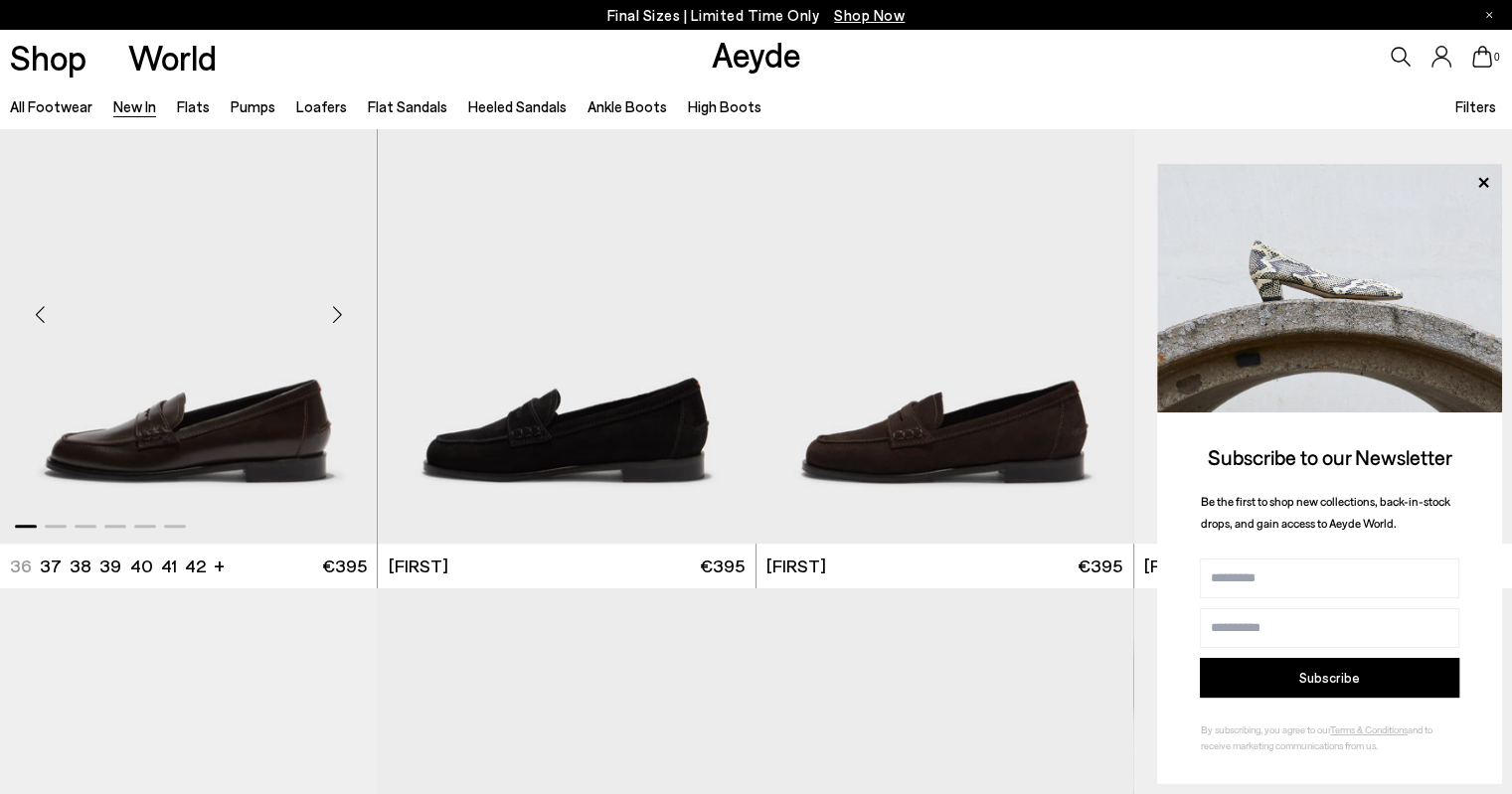 click at bounding box center (188, 307) 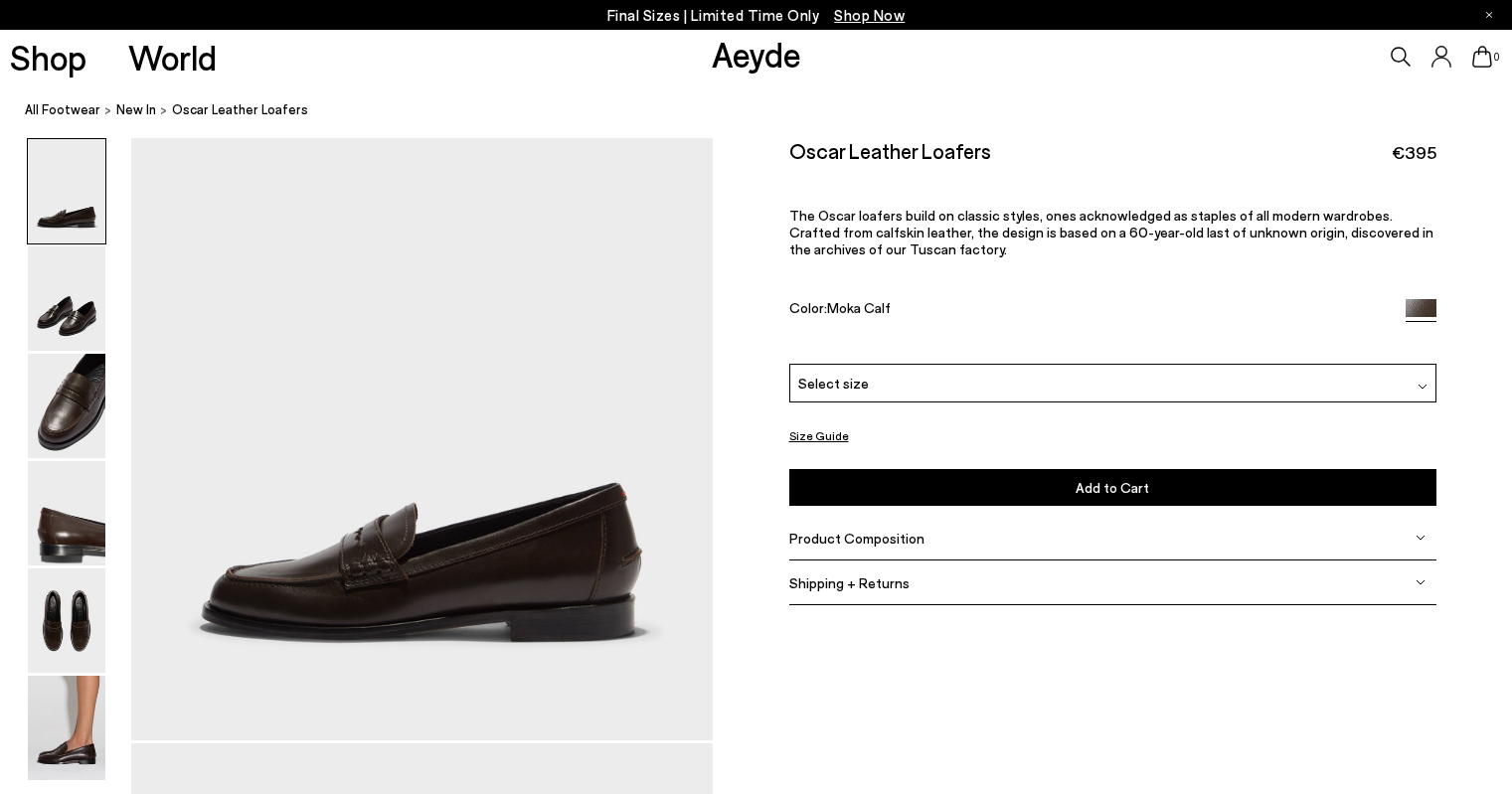scroll, scrollTop: 0, scrollLeft: 0, axis: both 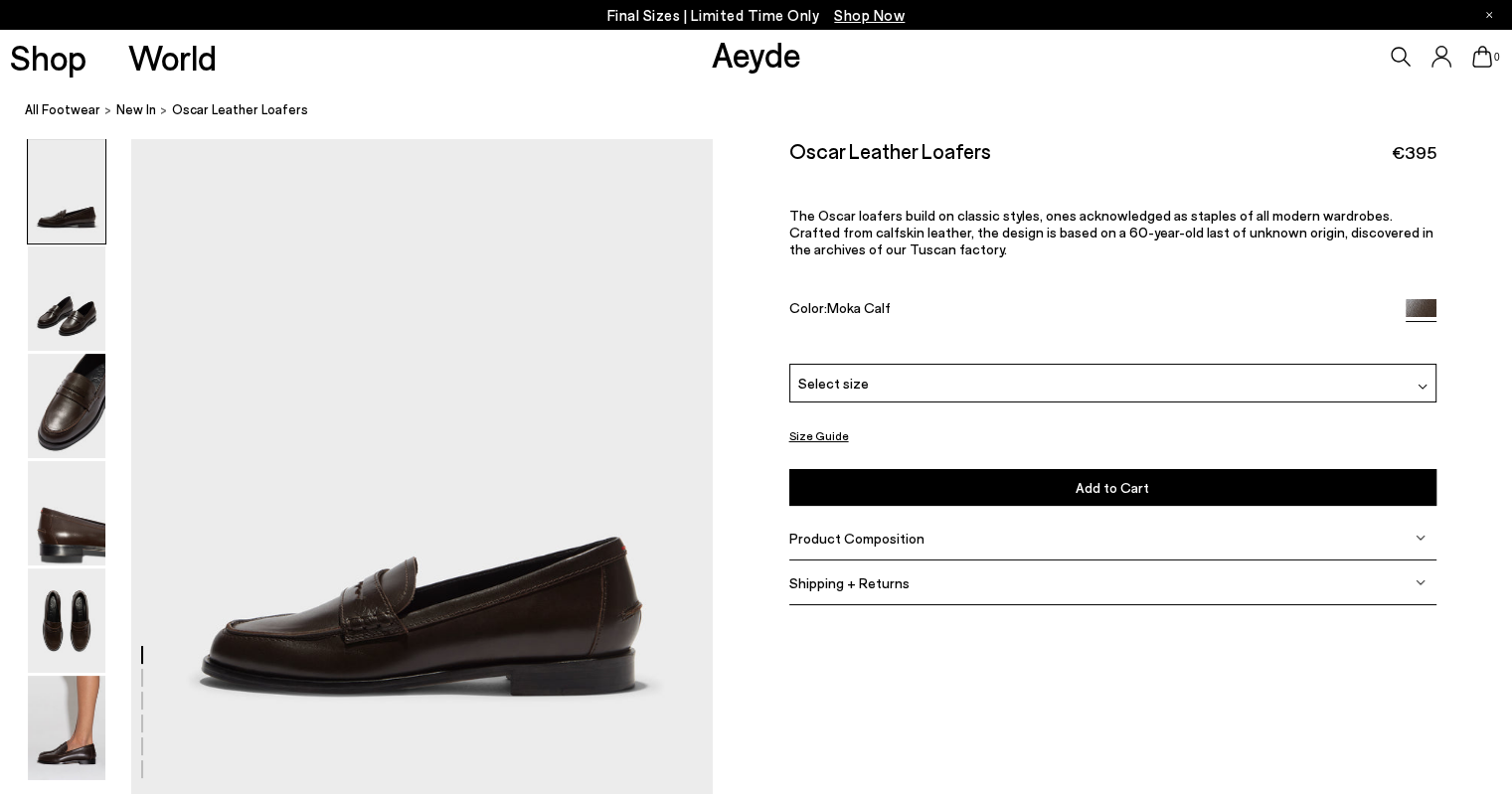 click on "Oscar Leather Loafers
€395
The Oscar loafers build on classic styles, ones acknowledged as staples of all modern wardrobes. Crafted from calfskin leather, the design is based on a 60-year-old last of unknown origin, discovered in the archives of our Tuscan factory.
Color:  Moka Calf" at bounding box center [1112, 250] 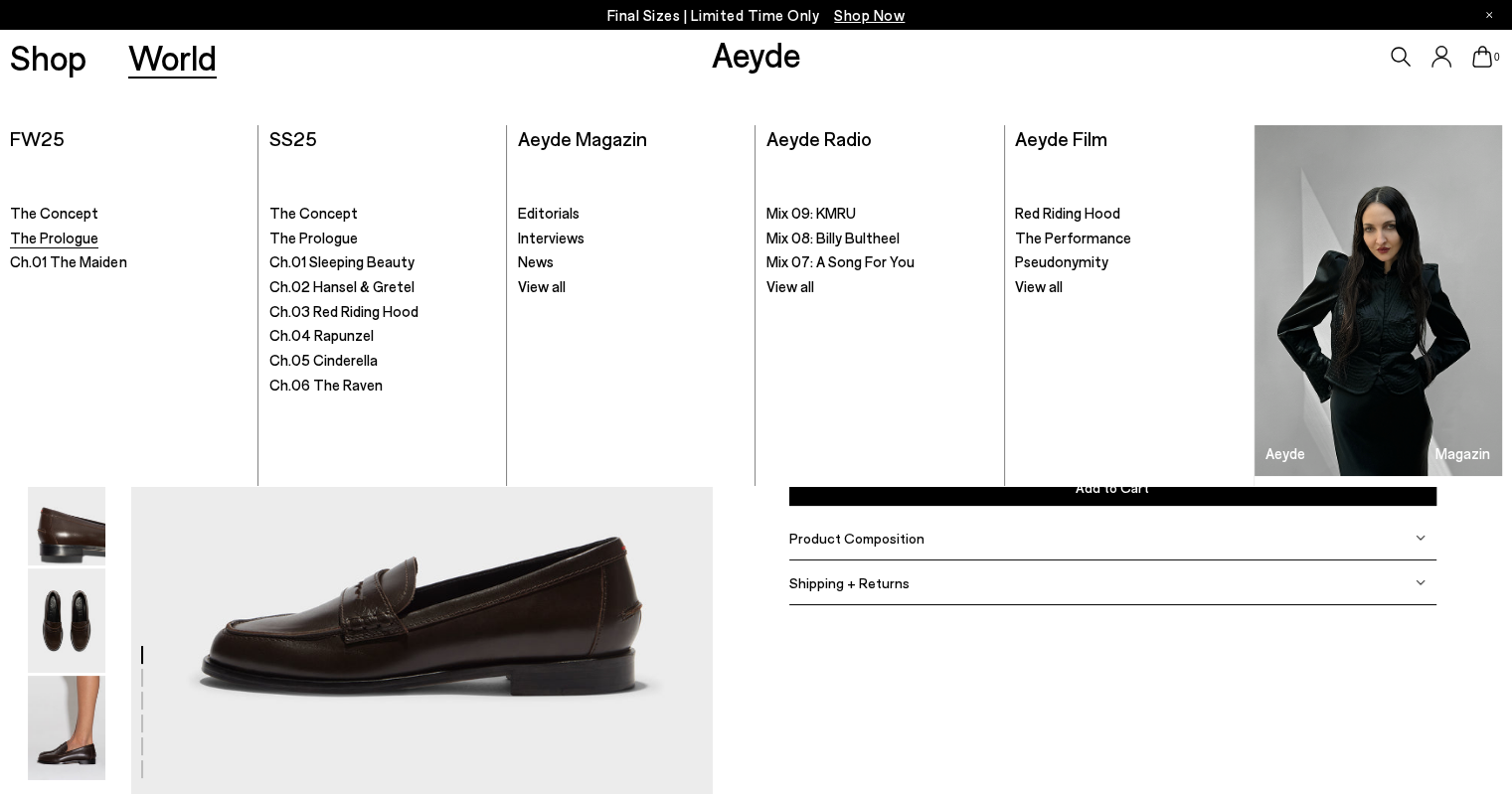 click on "The Prologue" at bounding box center (54, 238) 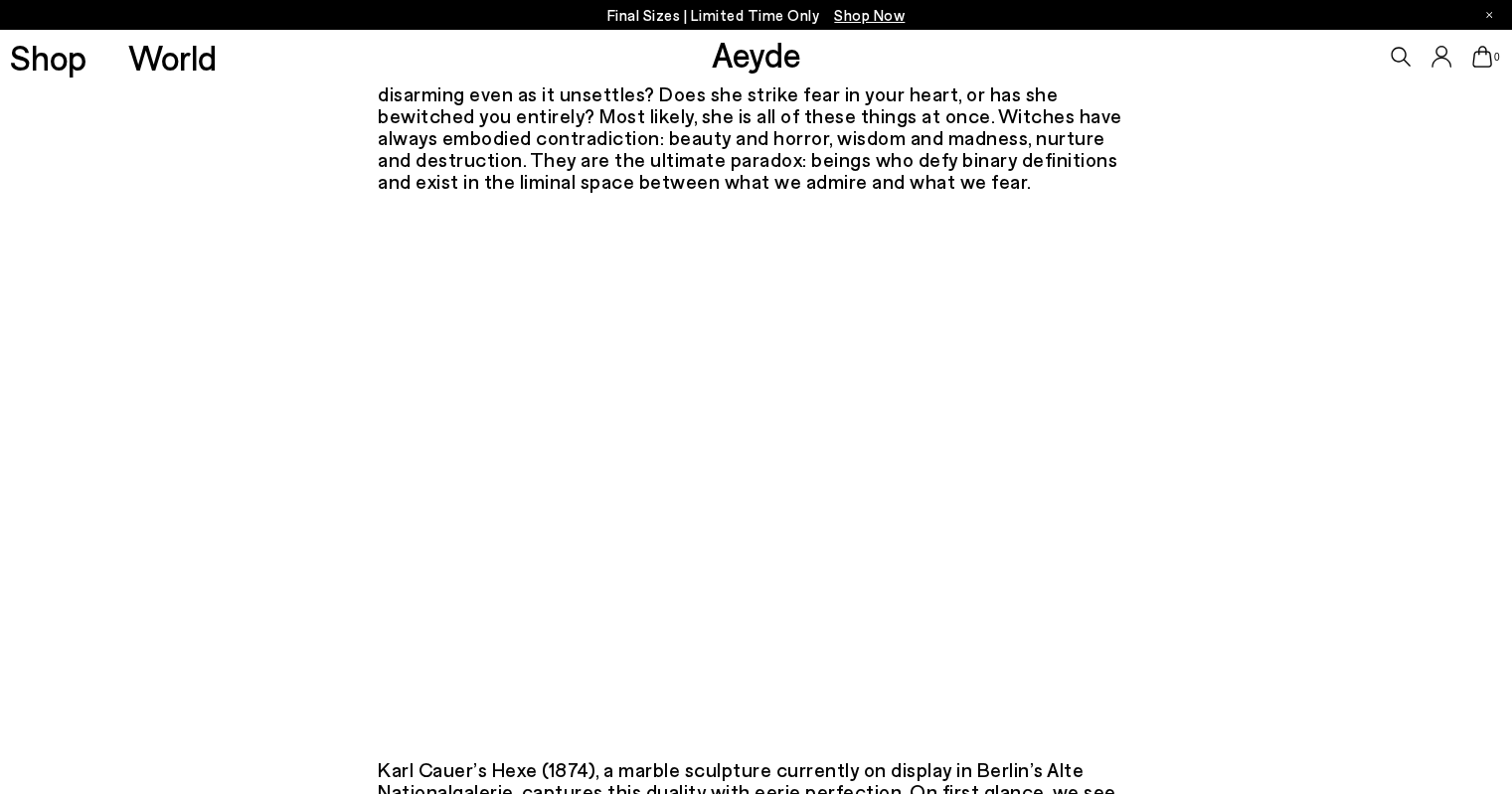 scroll, scrollTop: 0, scrollLeft: 0, axis: both 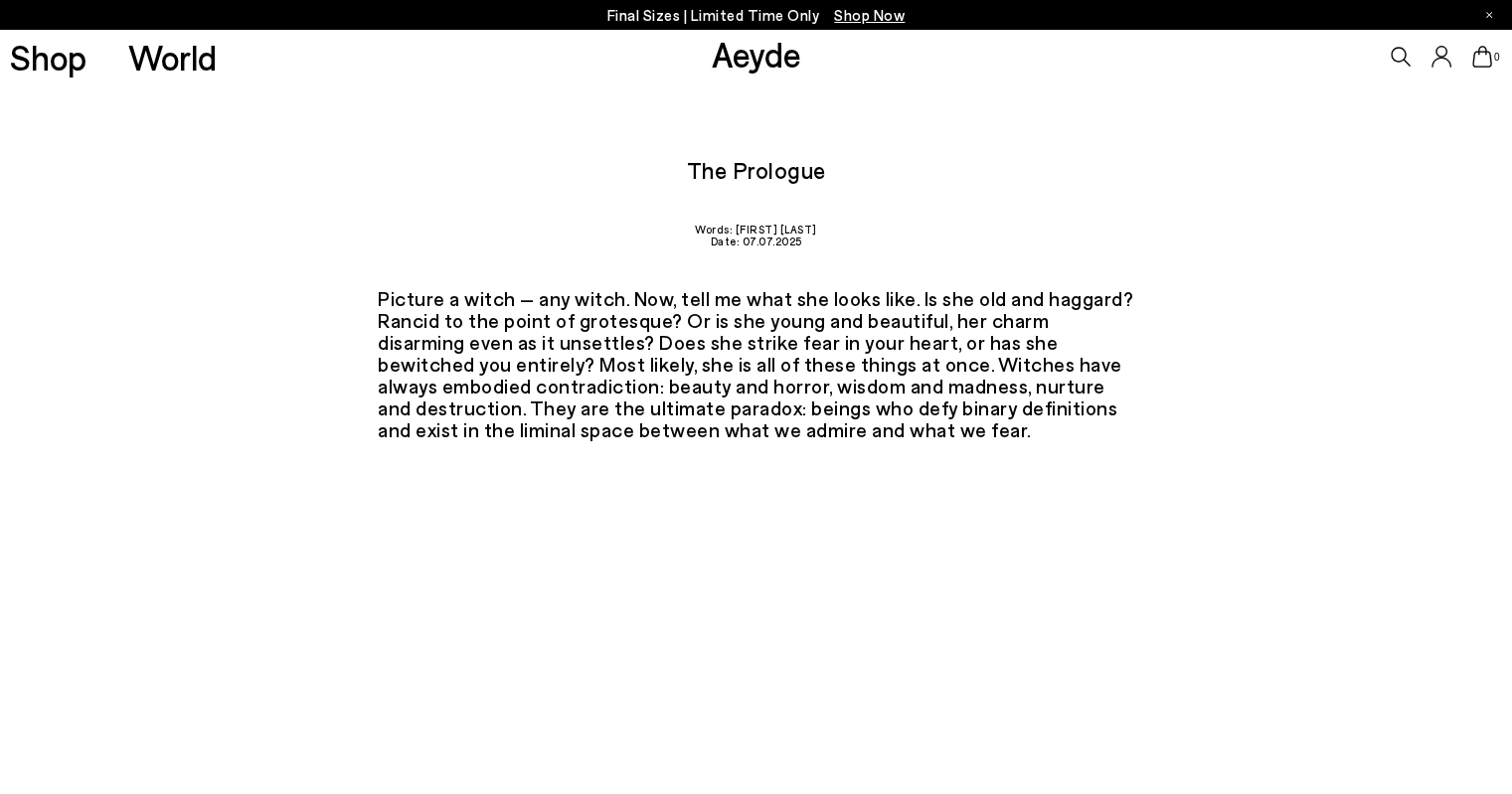 drag, startPoint x: 380, startPoint y: 293, endPoint x: 911, endPoint y: 425, distance: 547.16085 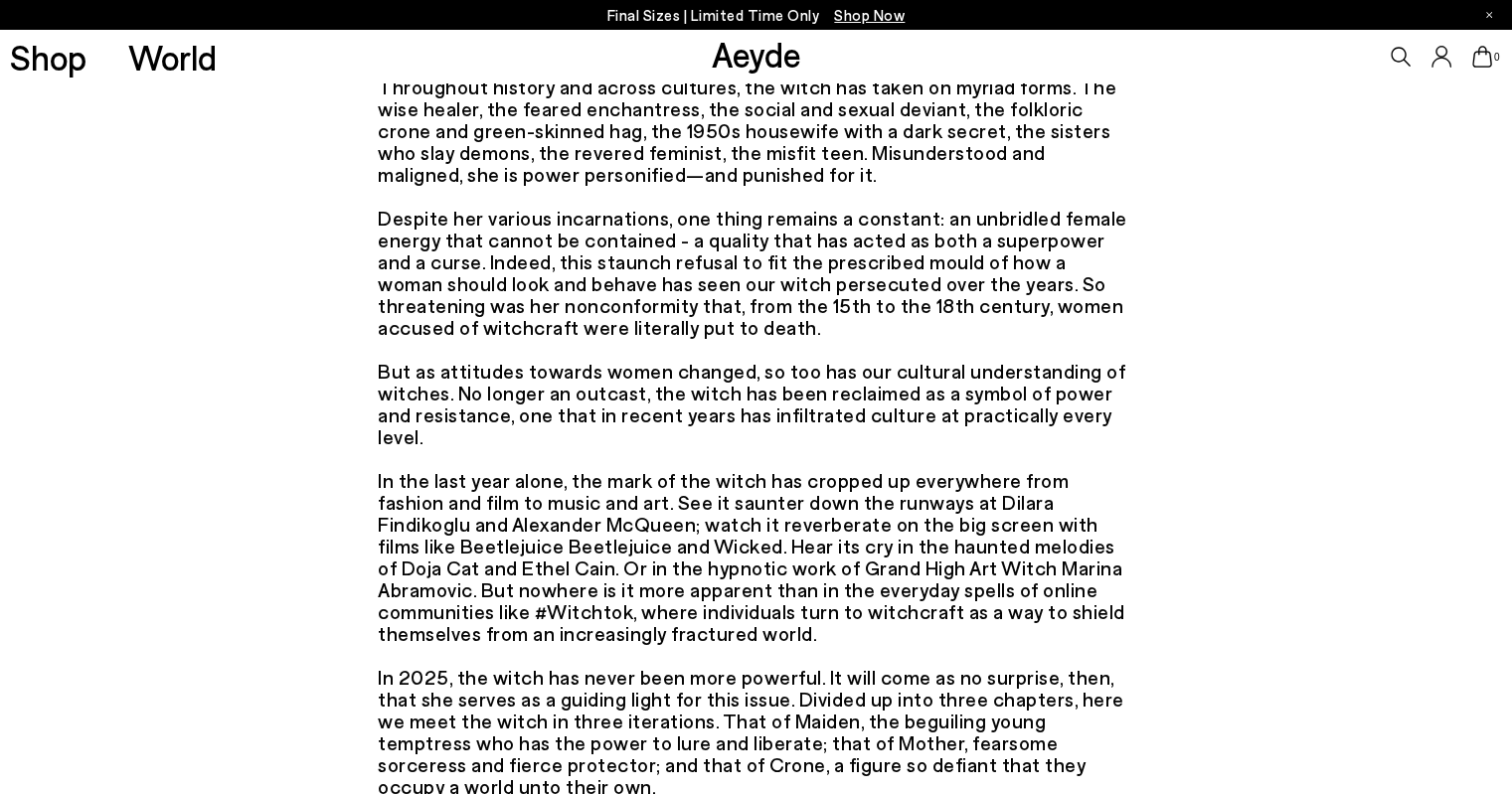 scroll, scrollTop: 1391, scrollLeft: 0, axis: vertical 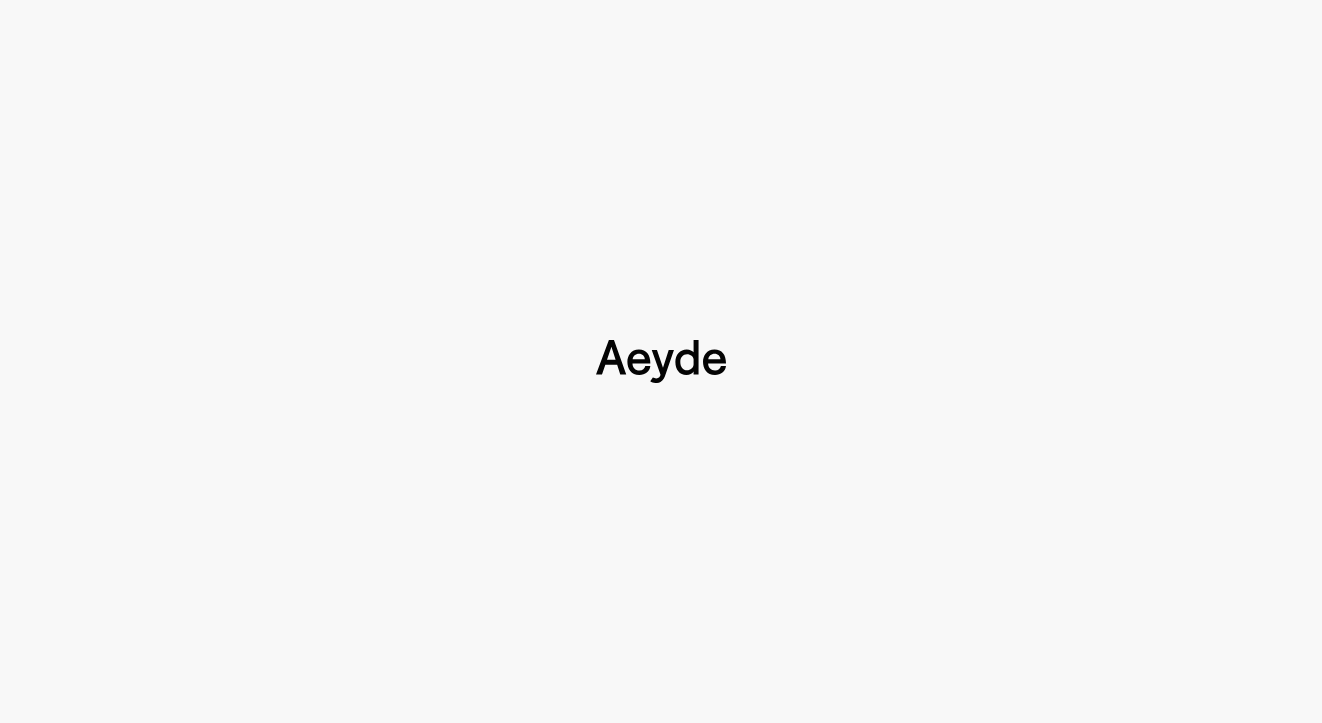 type 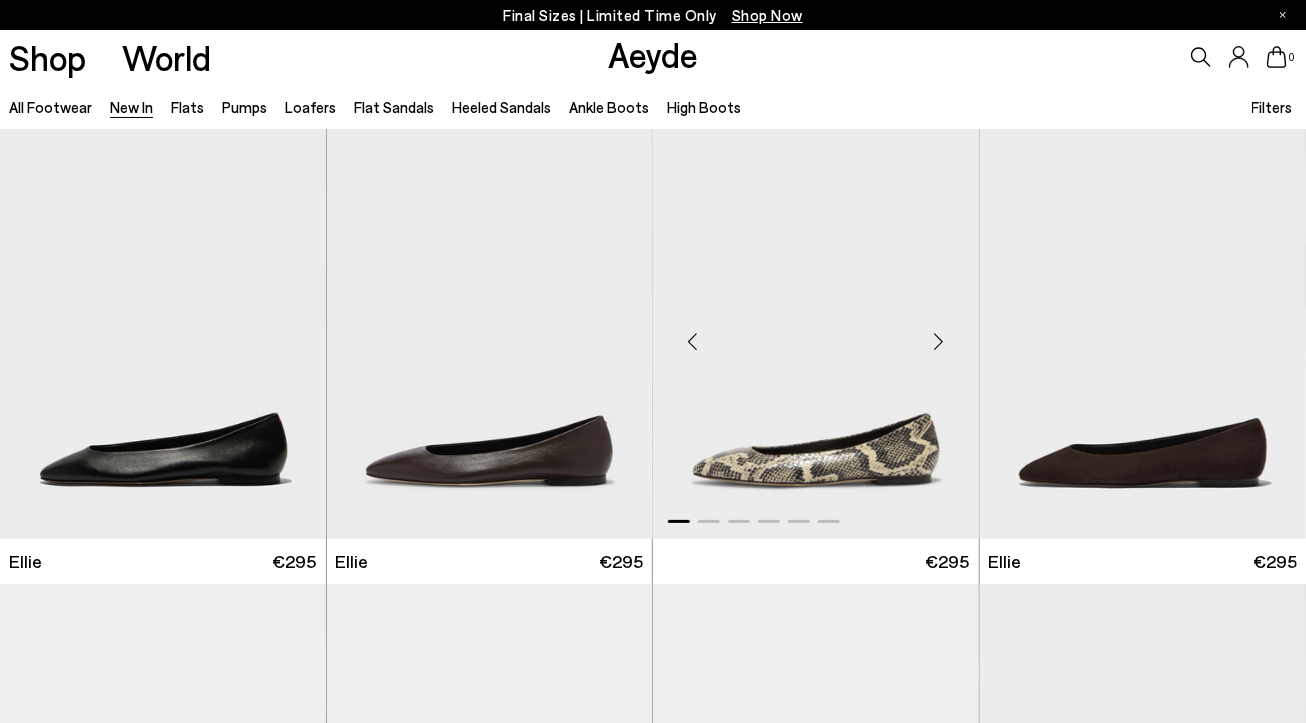 scroll, scrollTop: 2745, scrollLeft: 0, axis: vertical 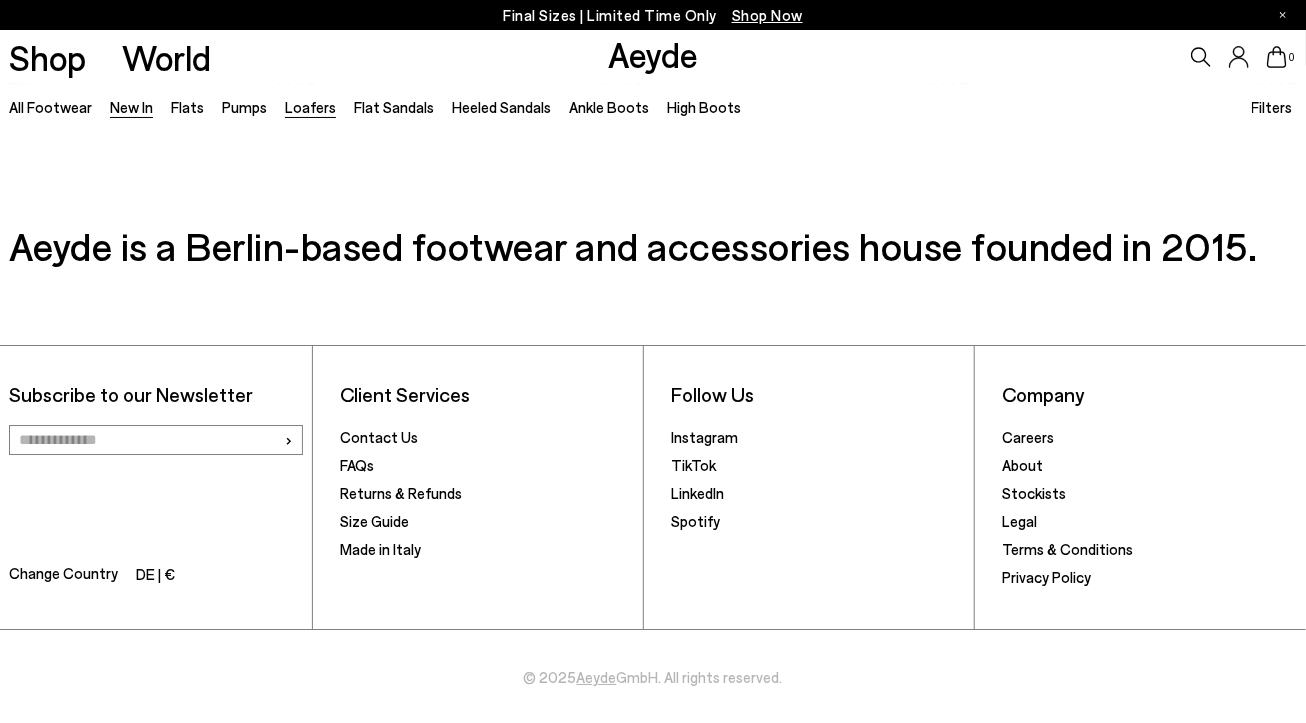 click on "Loafers" at bounding box center (310, 107) 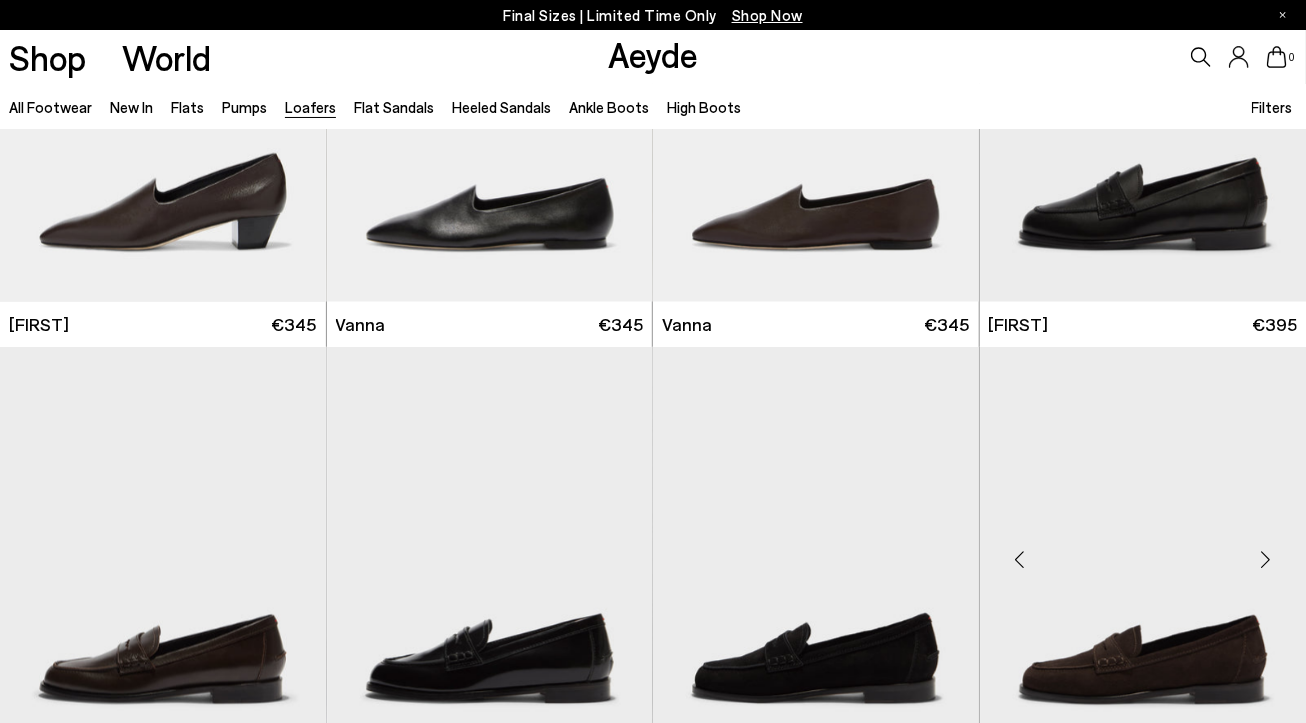 scroll, scrollTop: 1100, scrollLeft: 0, axis: vertical 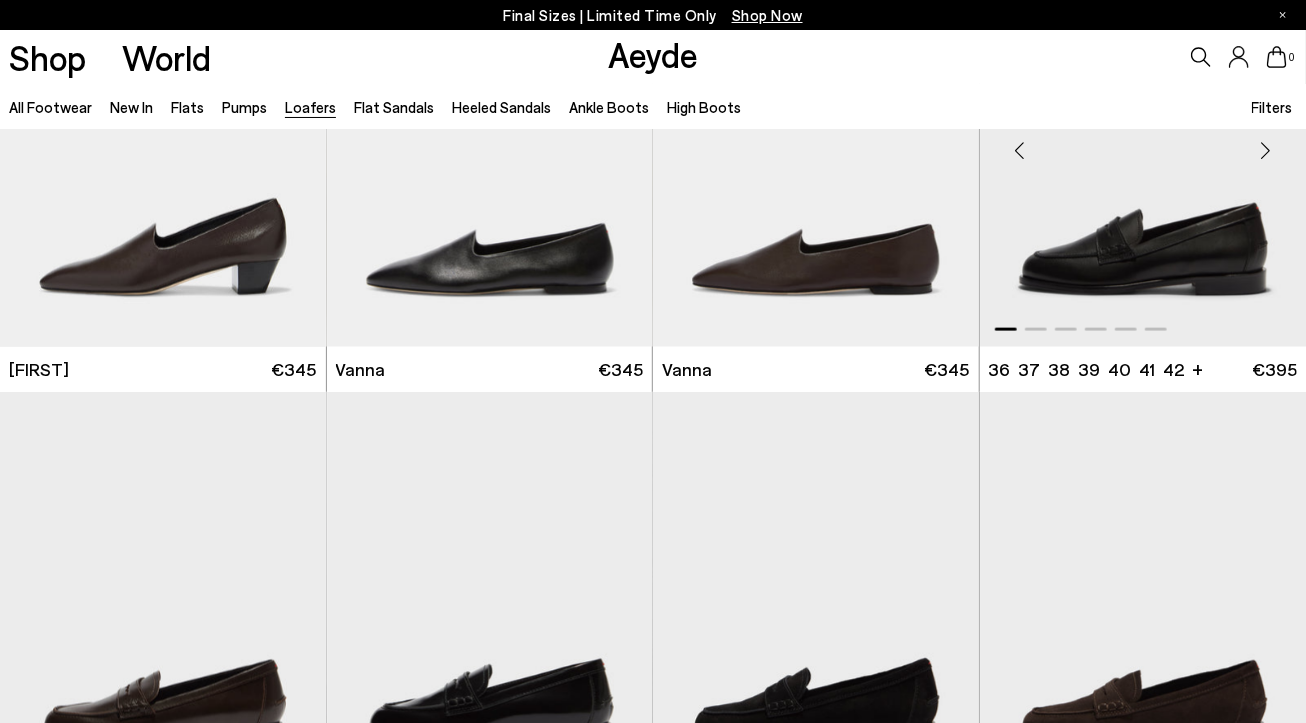 click at bounding box center (1143, 142) 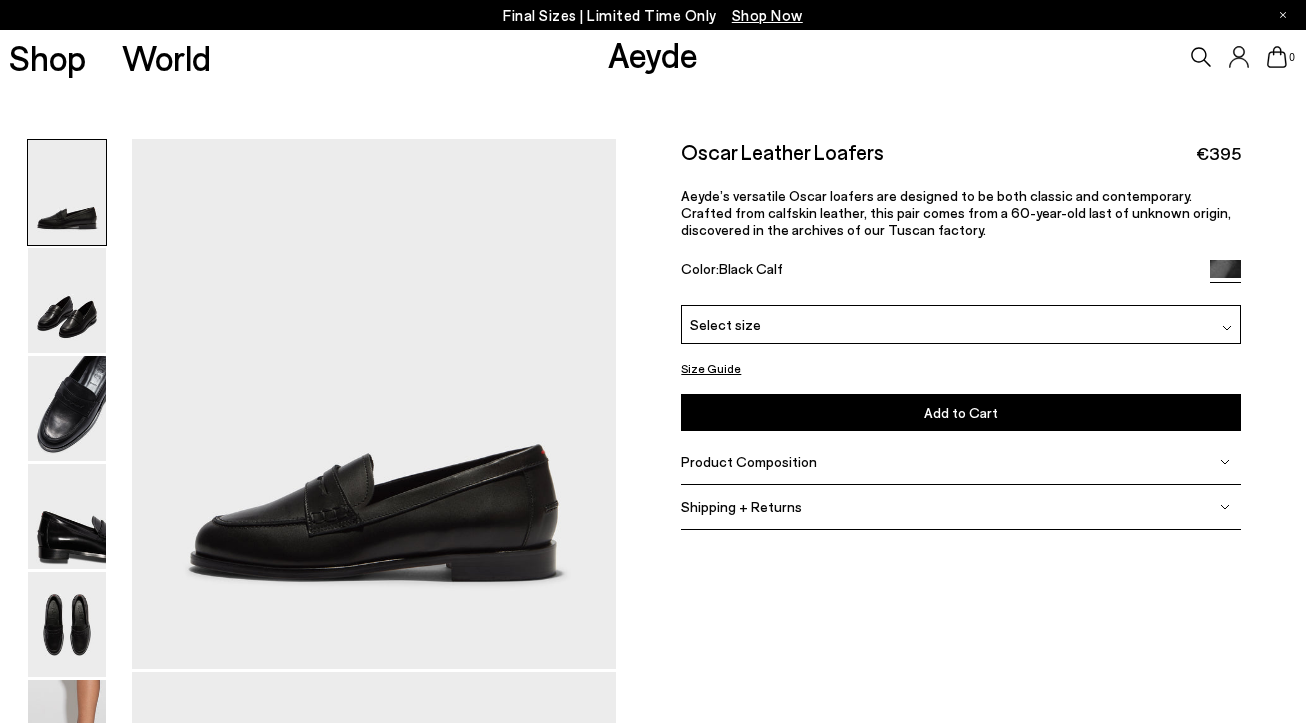 scroll, scrollTop: 0, scrollLeft: 0, axis: both 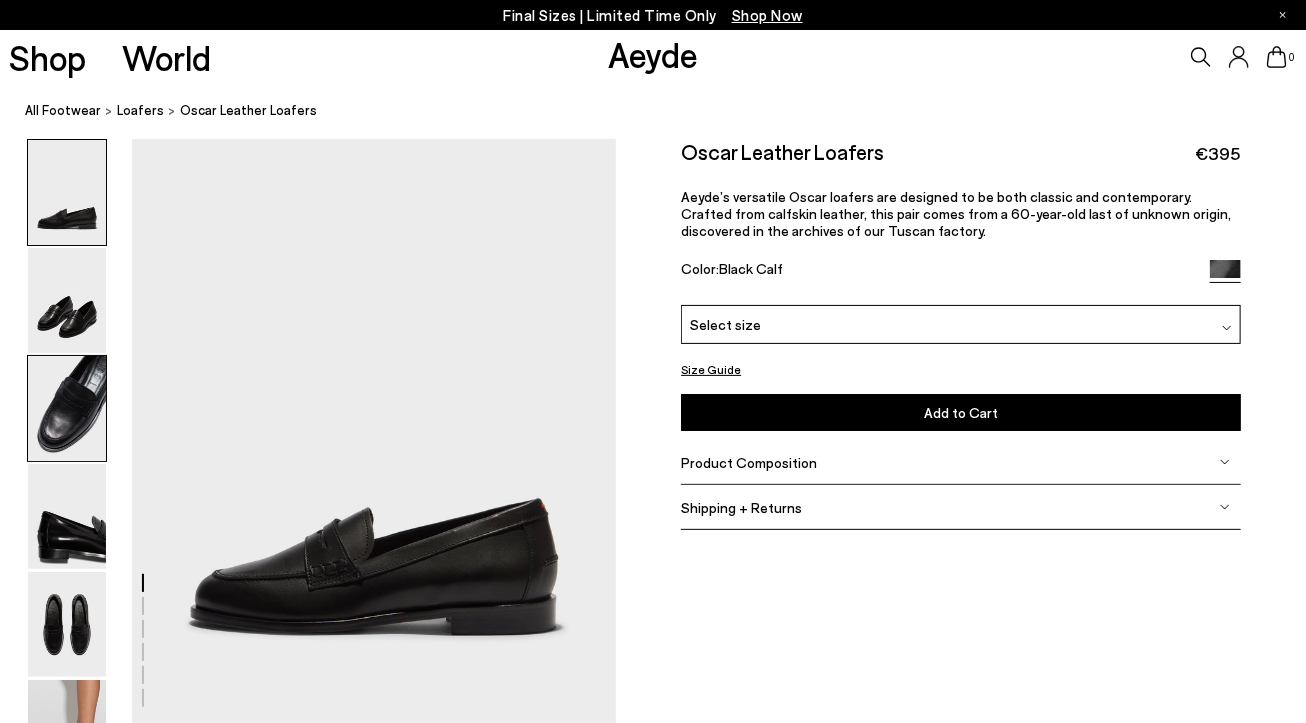 click at bounding box center (67, 408) 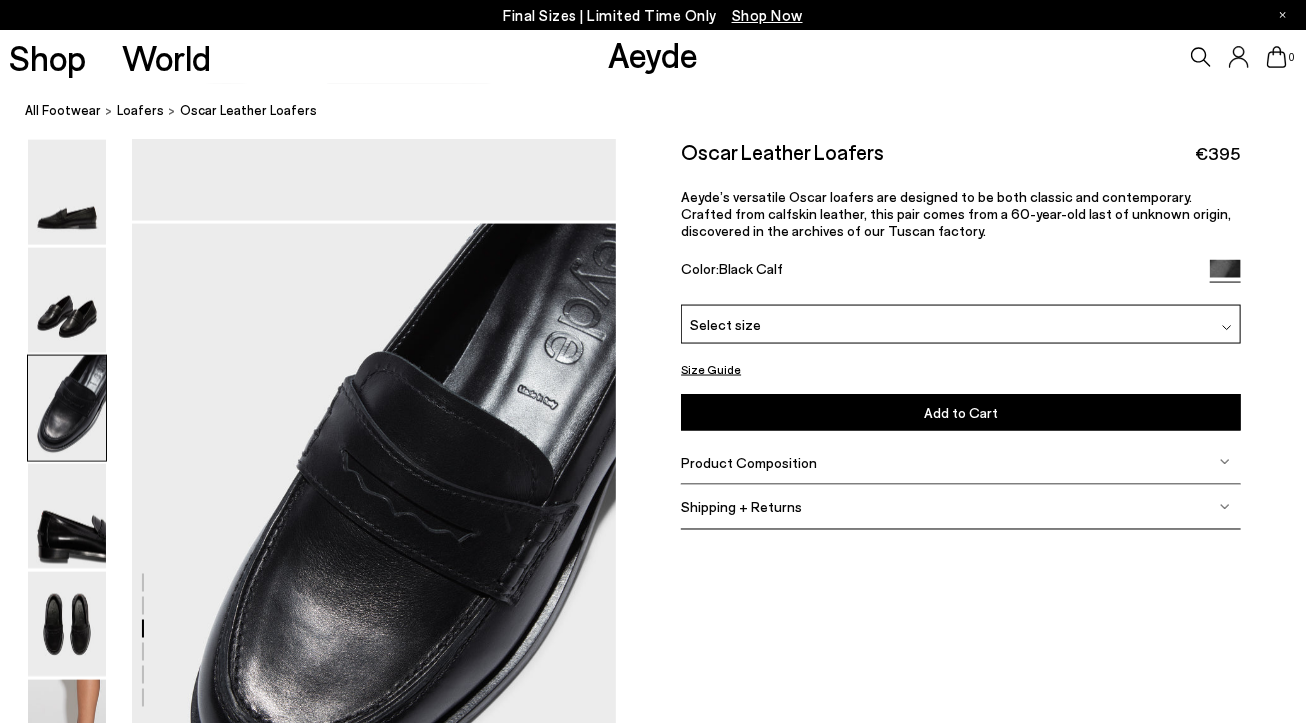 scroll, scrollTop: 1237, scrollLeft: 0, axis: vertical 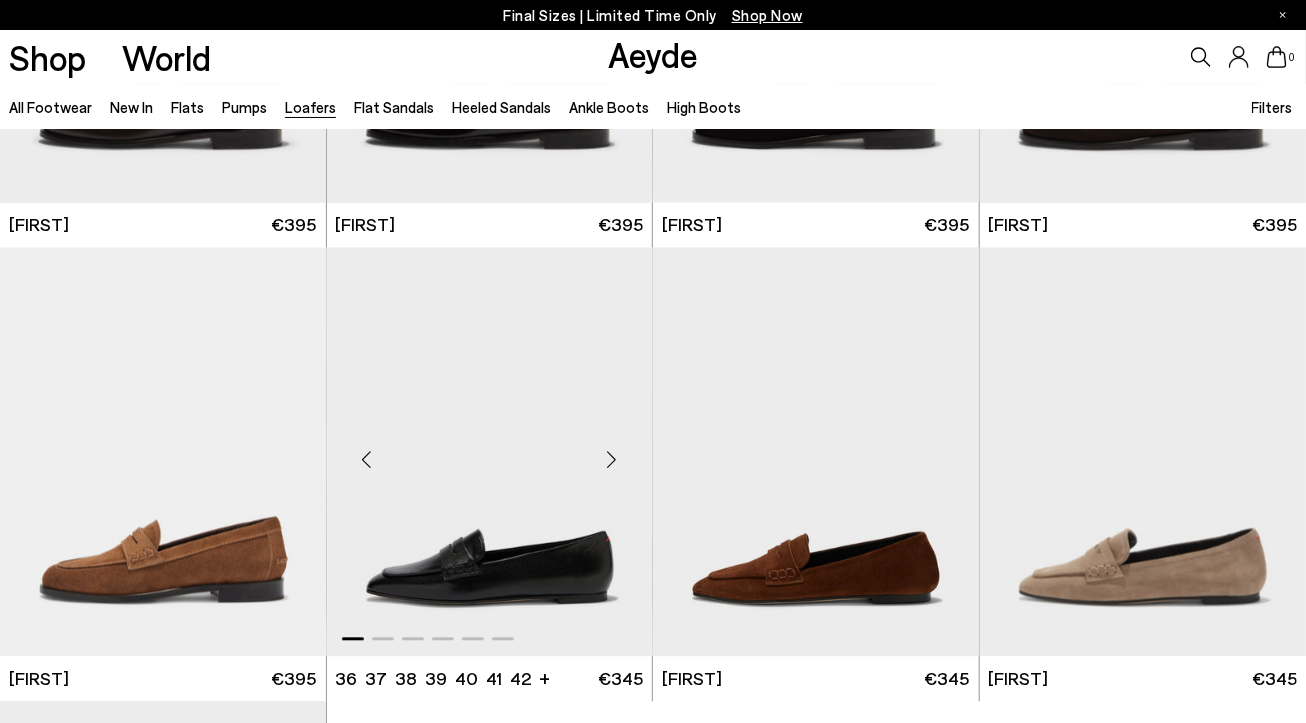 click at bounding box center [490, 451] 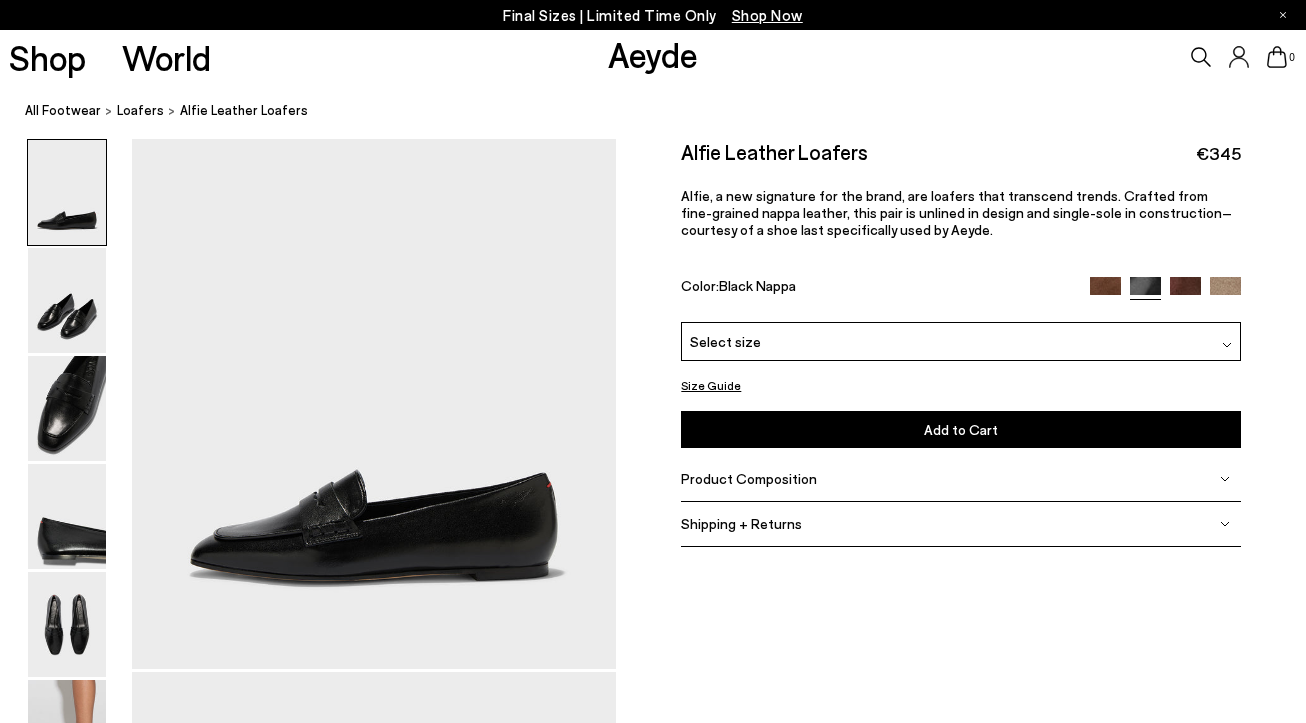 scroll, scrollTop: 0, scrollLeft: 0, axis: both 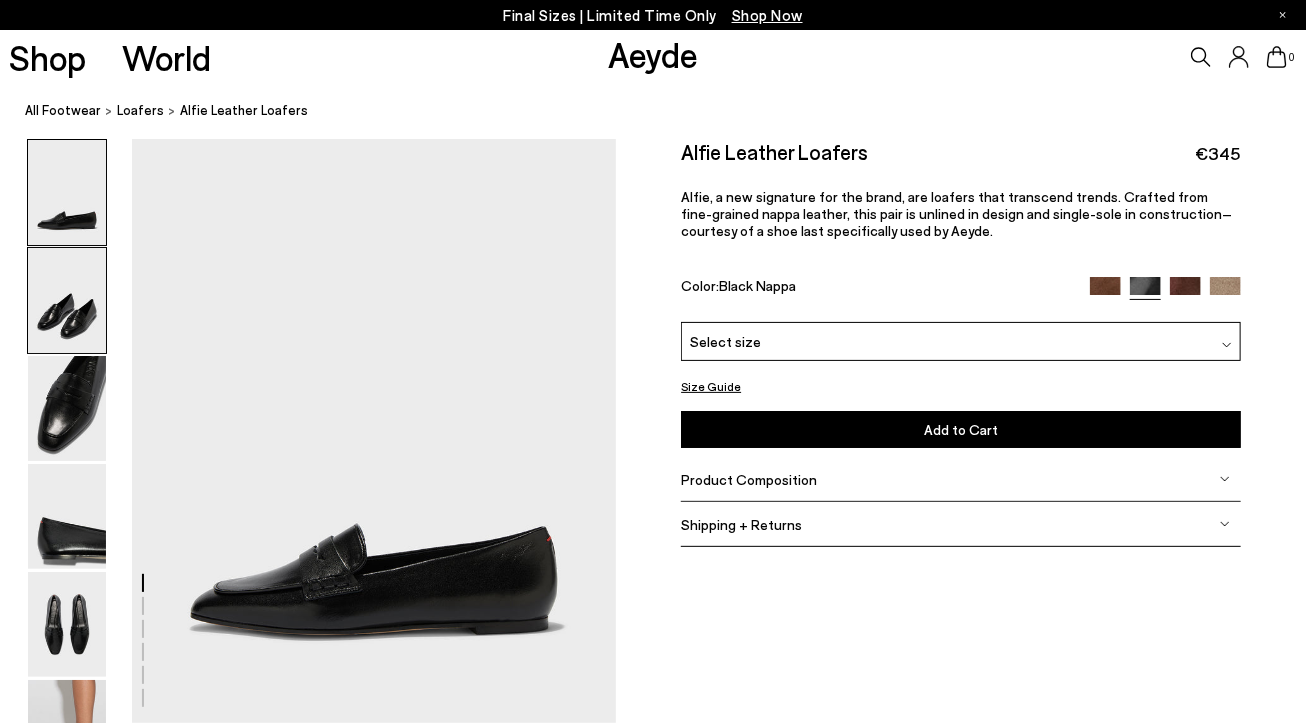 click at bounding box center [67, 300] 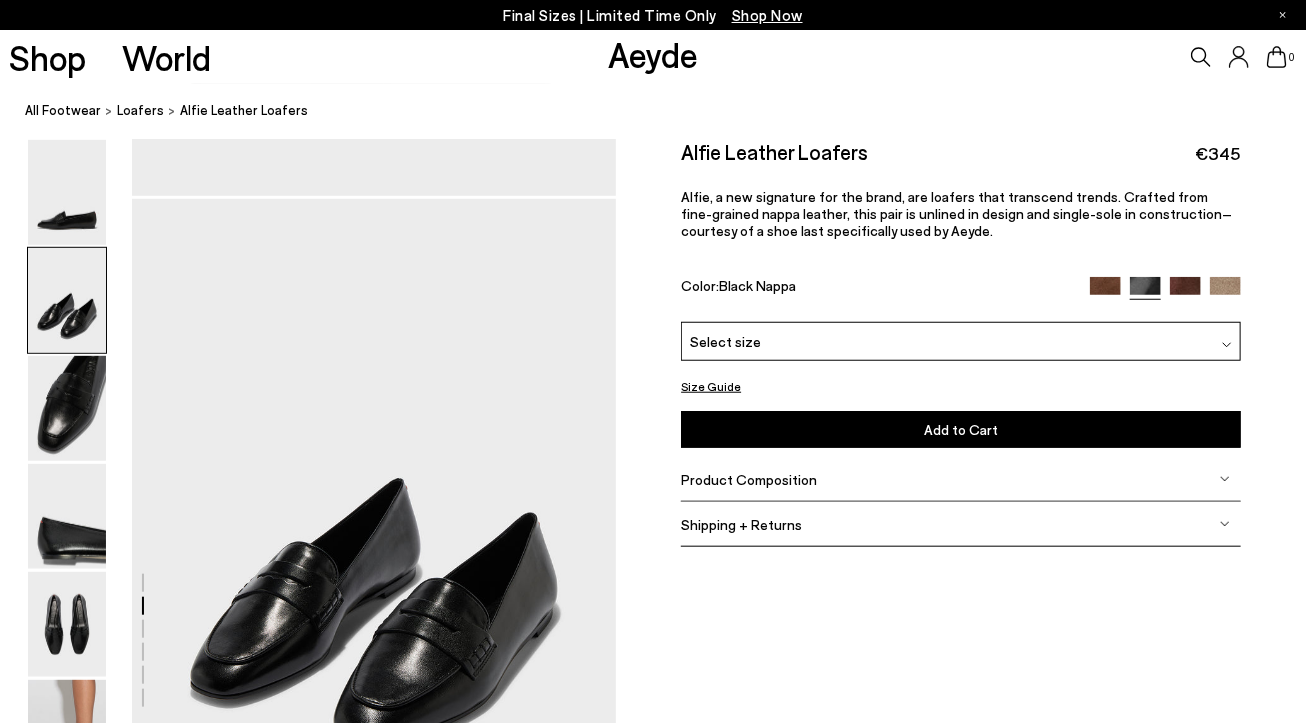 scroll, scrollTop: 589, scrollLeft: 0, axis: vertical 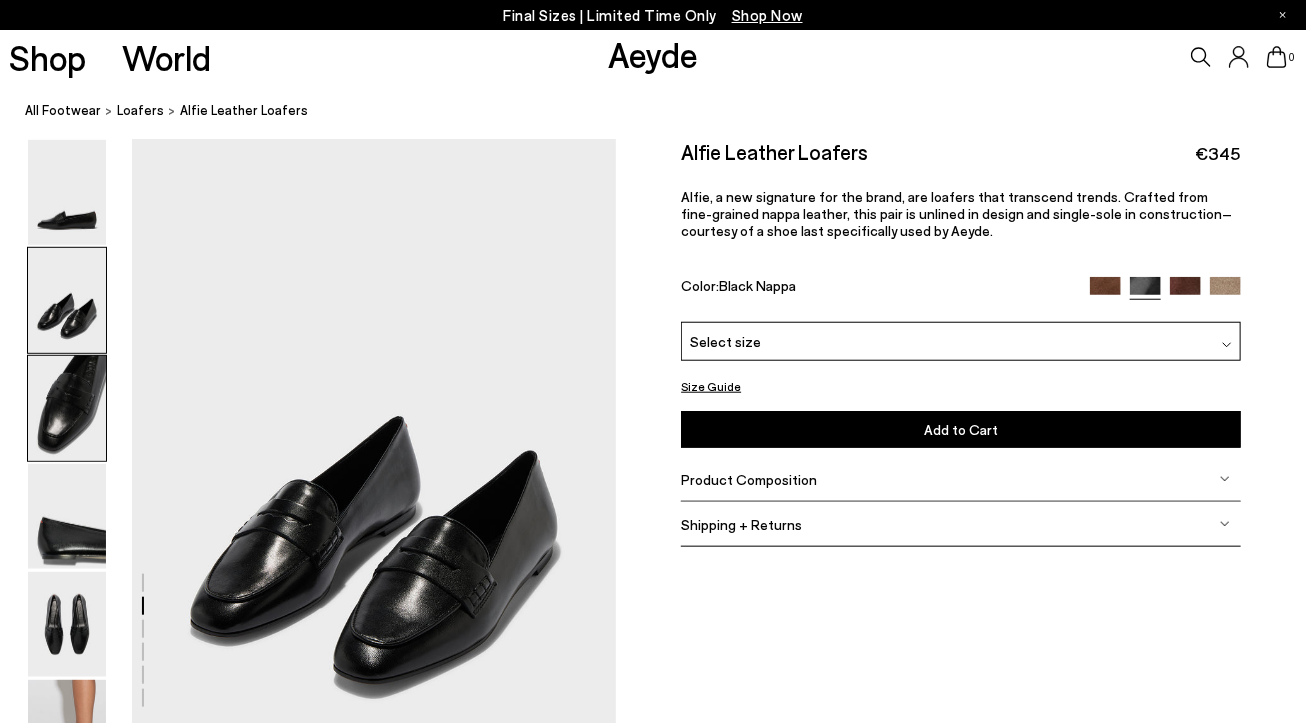 click at bounding box center (67, 408) 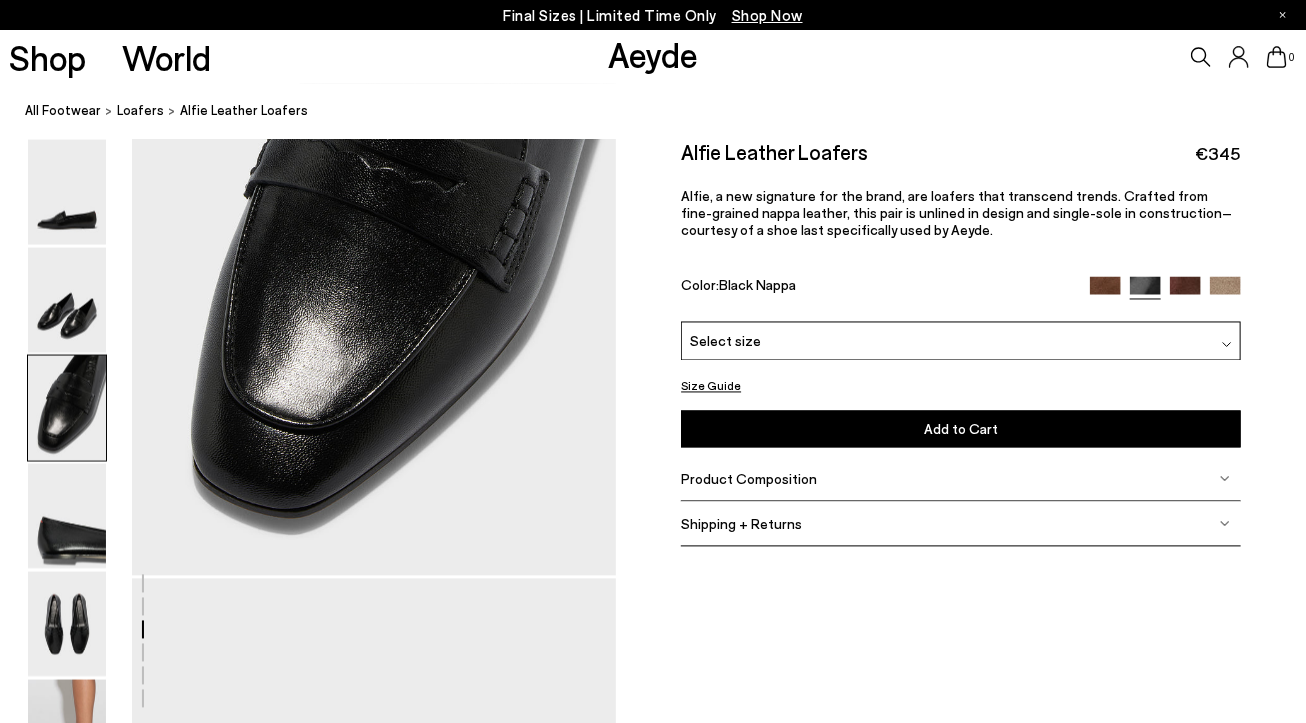 scroll, scrollTop: 1237, scrollLeft: 0, axis: vertical 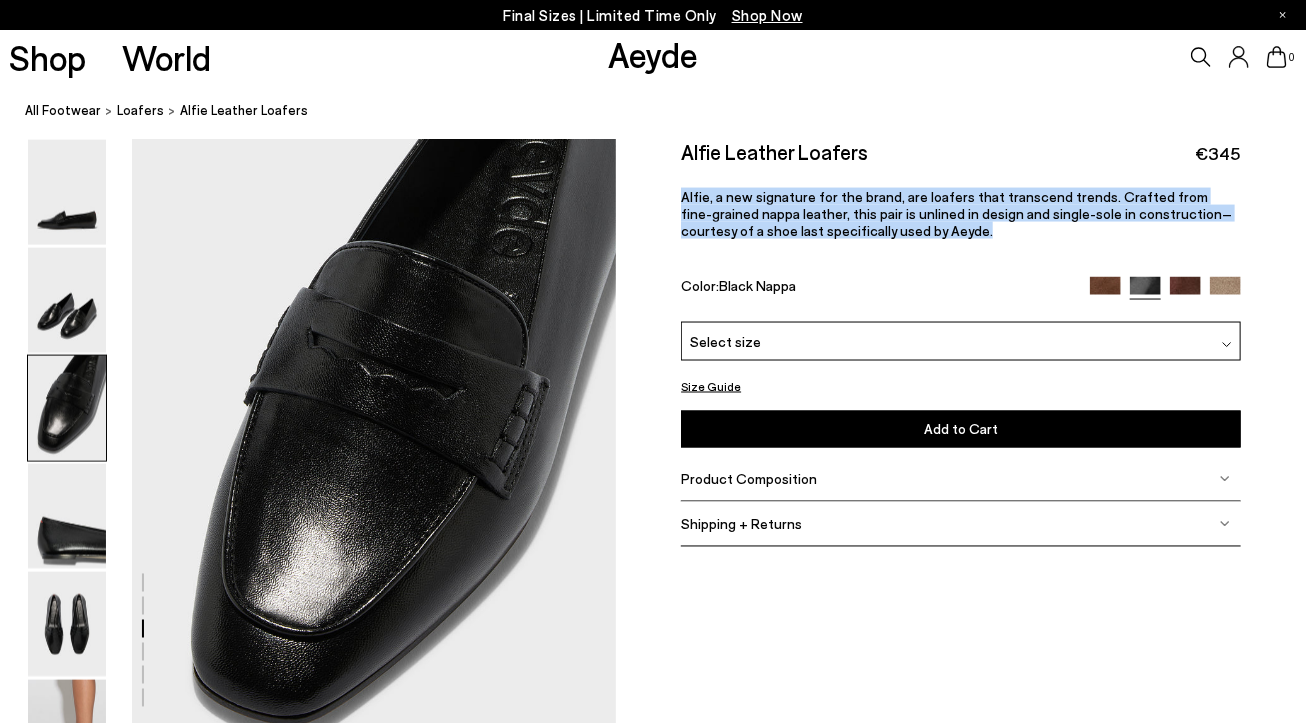 drag, startPoint x: 685, startPoint y: 199, endPoint x: 924, endPoint y: 235, distance: 241.69609 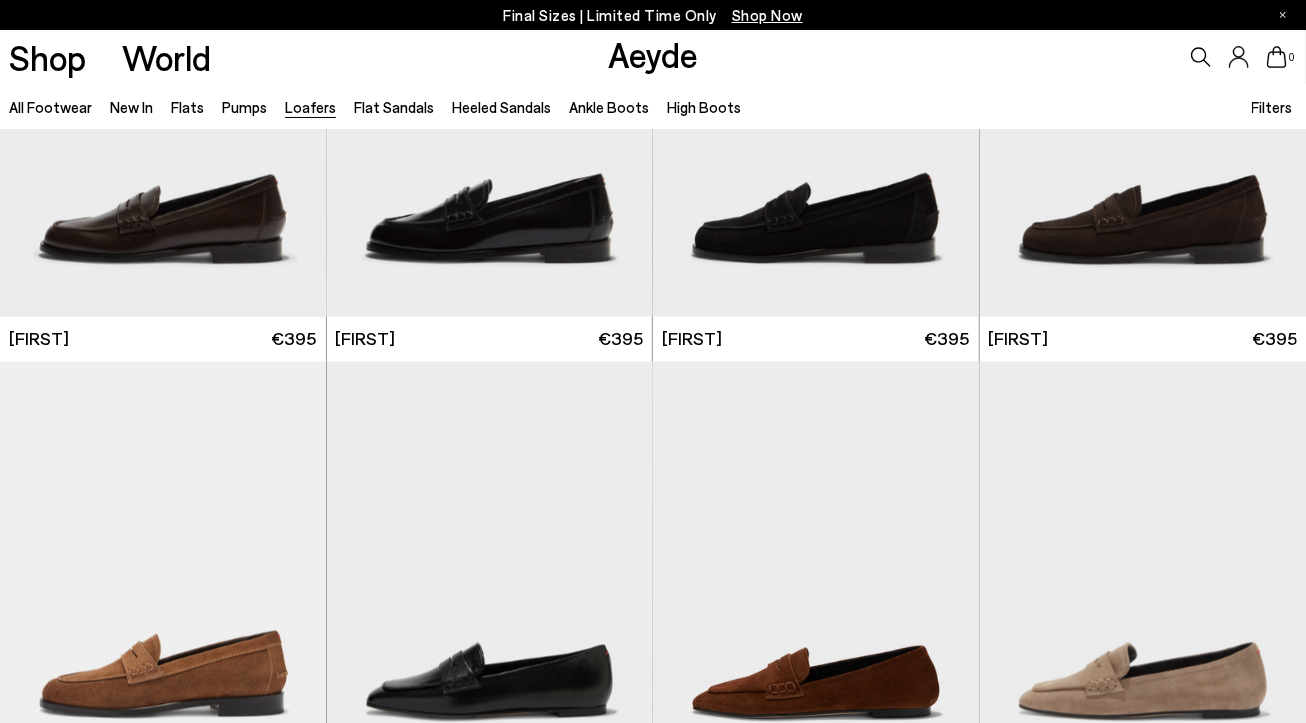 scroll, scrollTop: 1700, scrollLeft: 0, axis: vertical 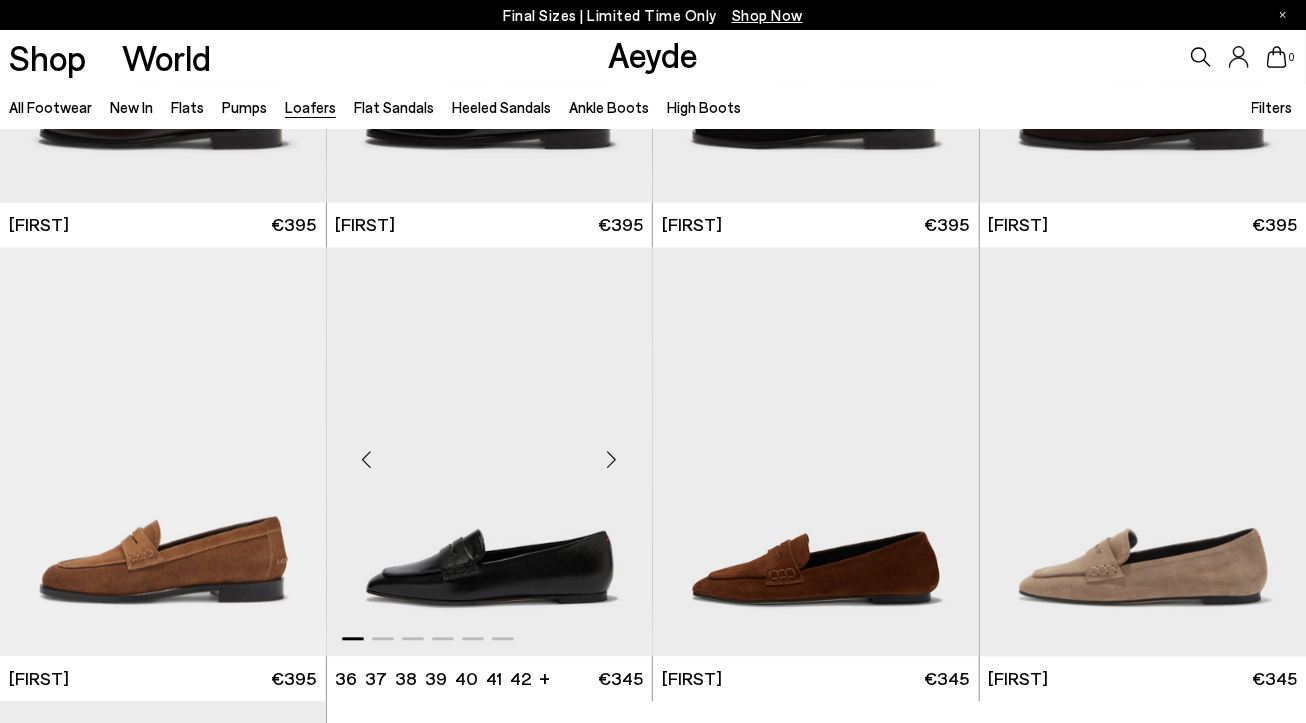 click at bounding box center [490, 451] 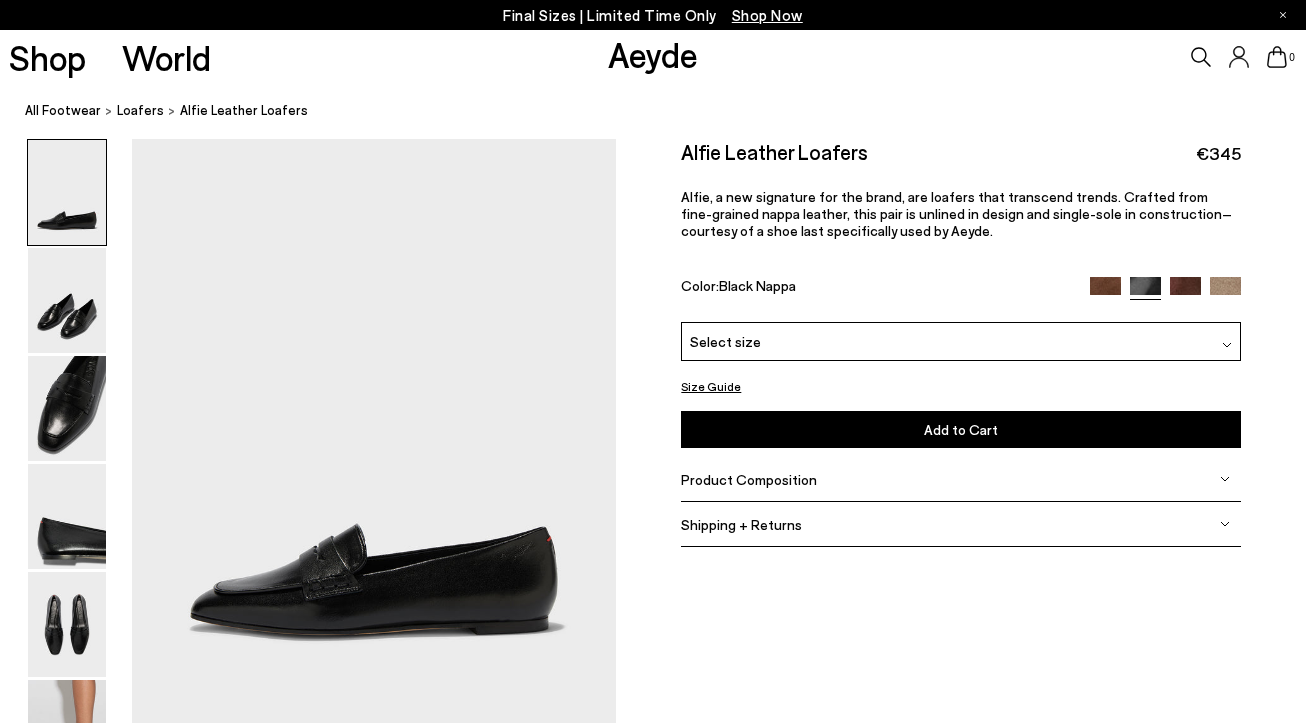 scroll, scrollTop: 0, scrollLeft: 0, axis: both 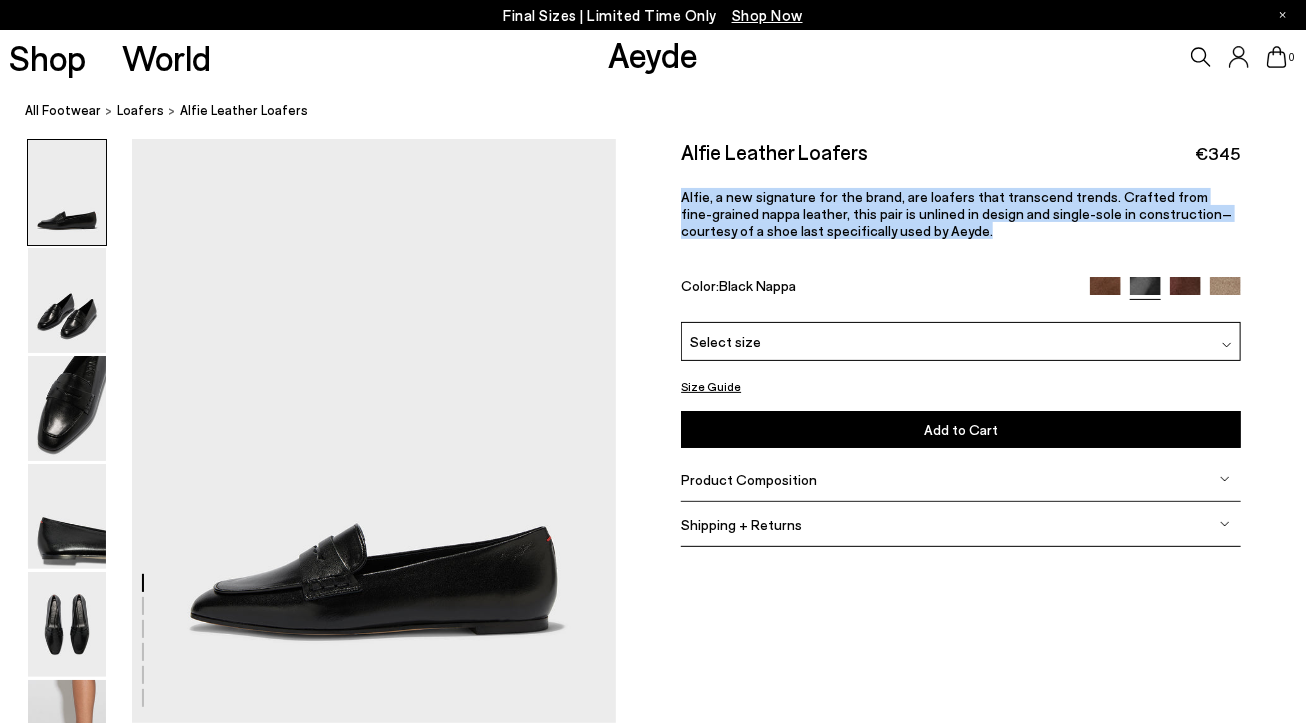 drag, startPoint x: 685, startPoint y: 195, endPoint x: 902, endPoint y: 232, distance: 220.13177 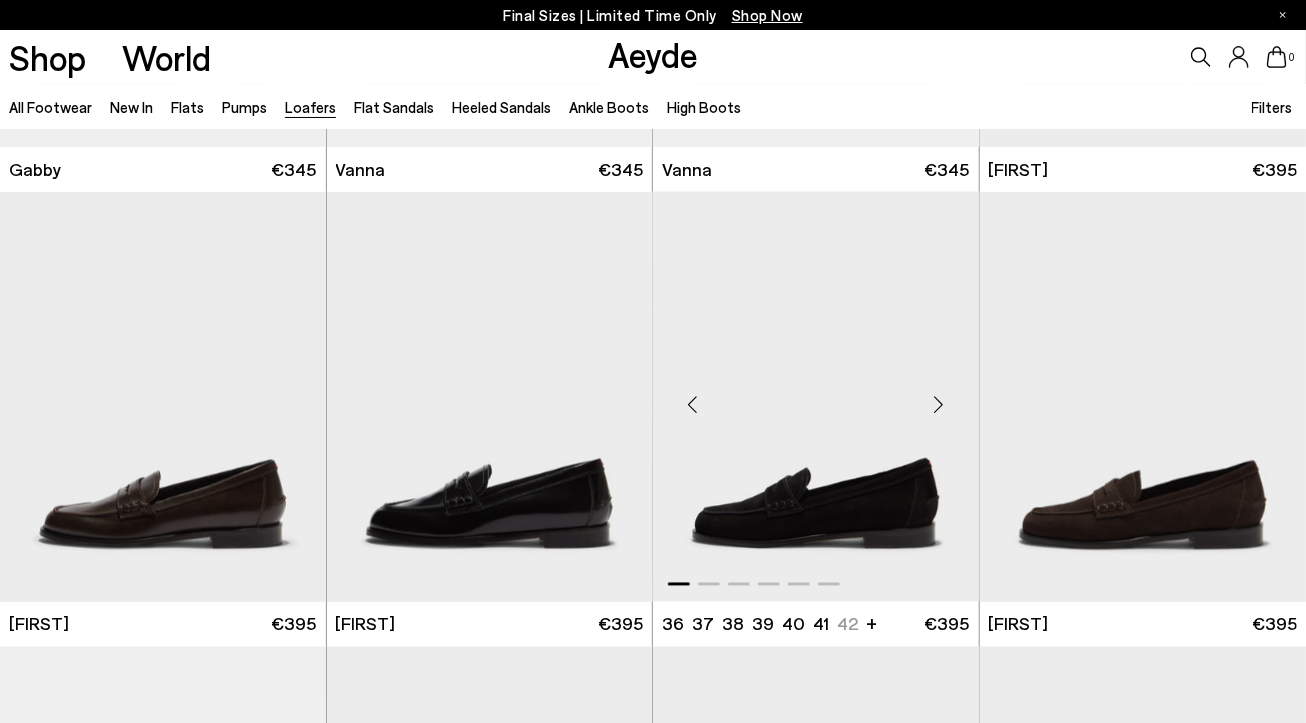 scroll, scrollTop: 900, scrollLeft: 0, axis: vertical 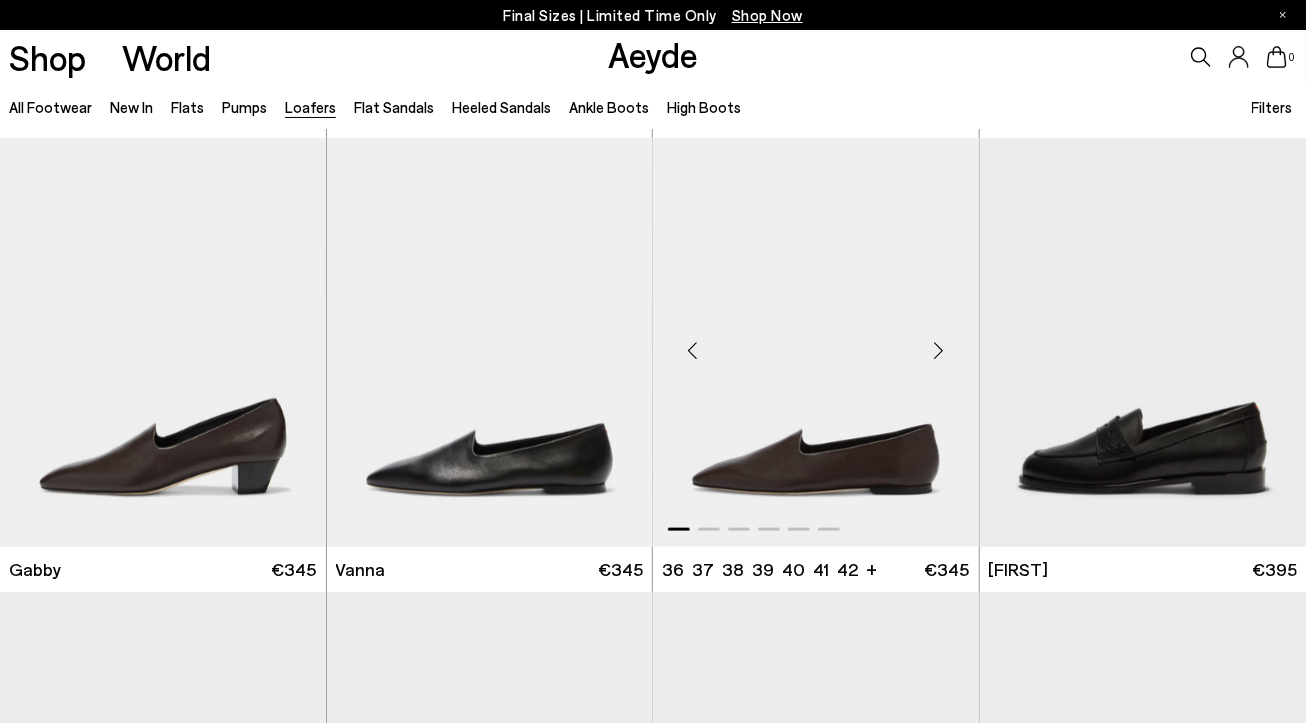 click at bounding box center (816, 342) 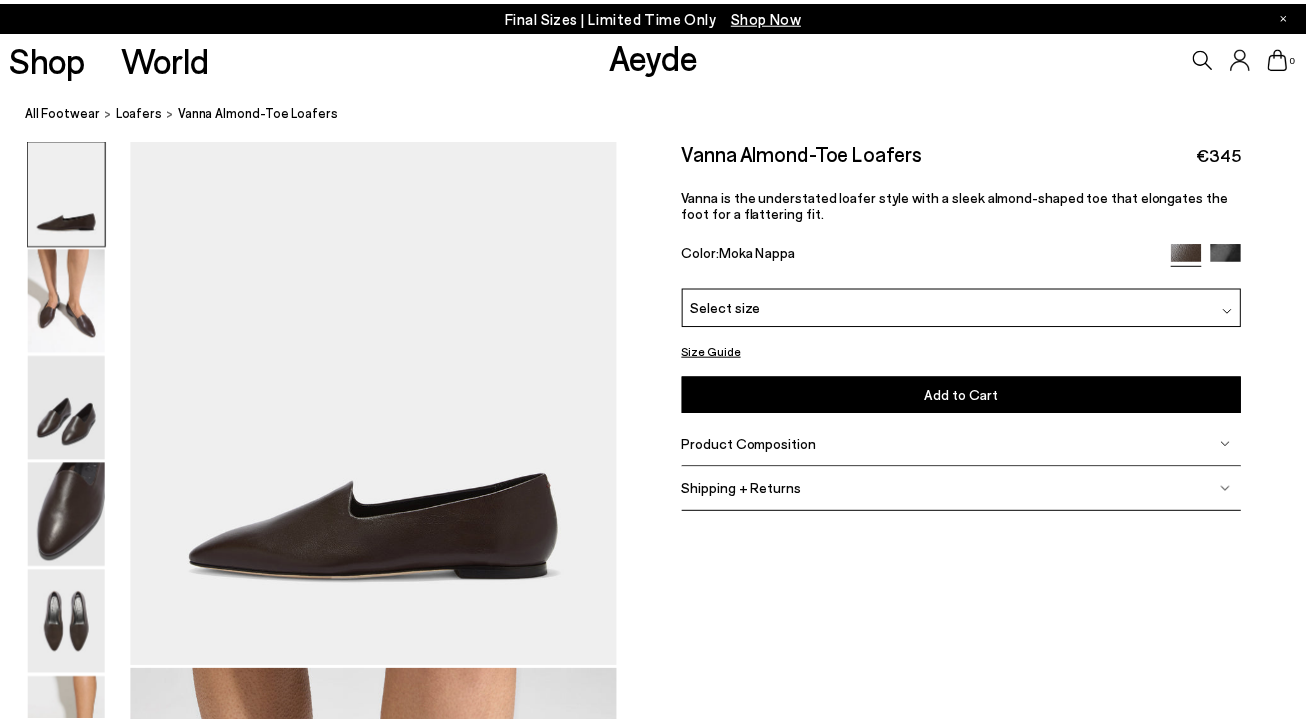 scroll, scrollTop: 0, scrollLeft: 0, axis: both 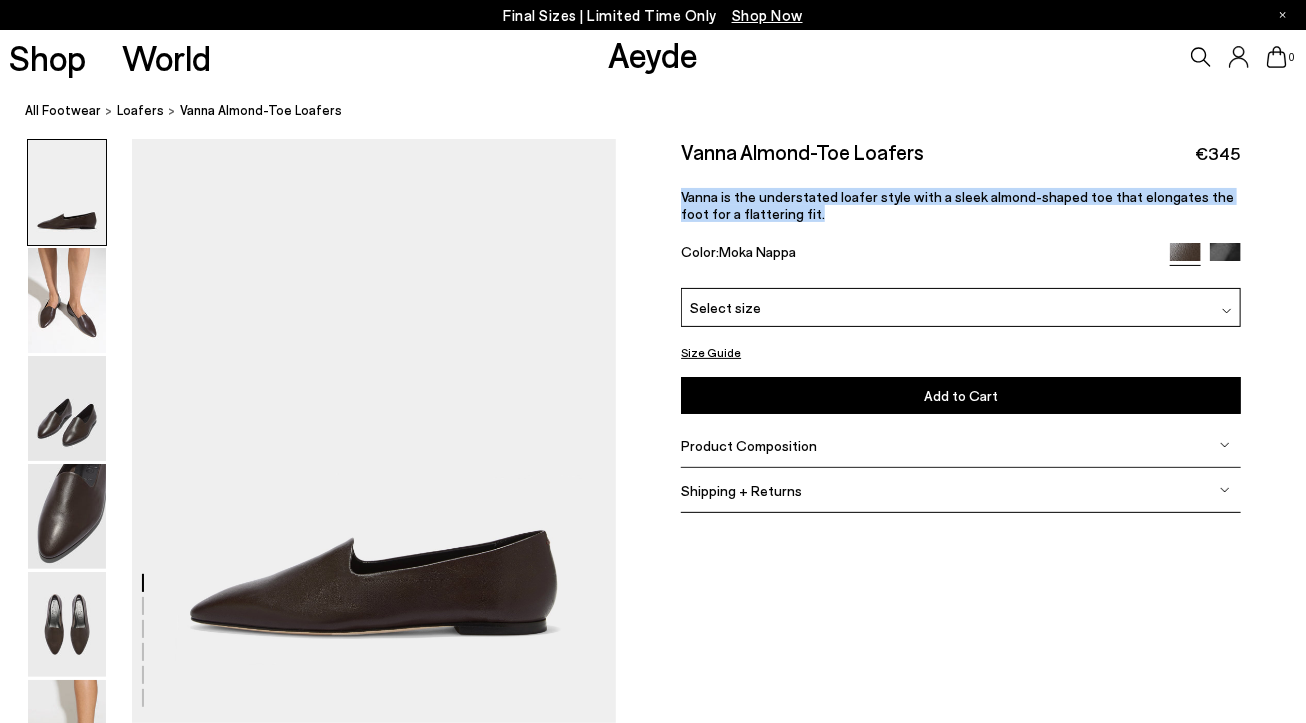 drag, startPoint x: 683, startPoint y: 198, endPoint x: 794, endPoint y: 219, distance: 112.969025 